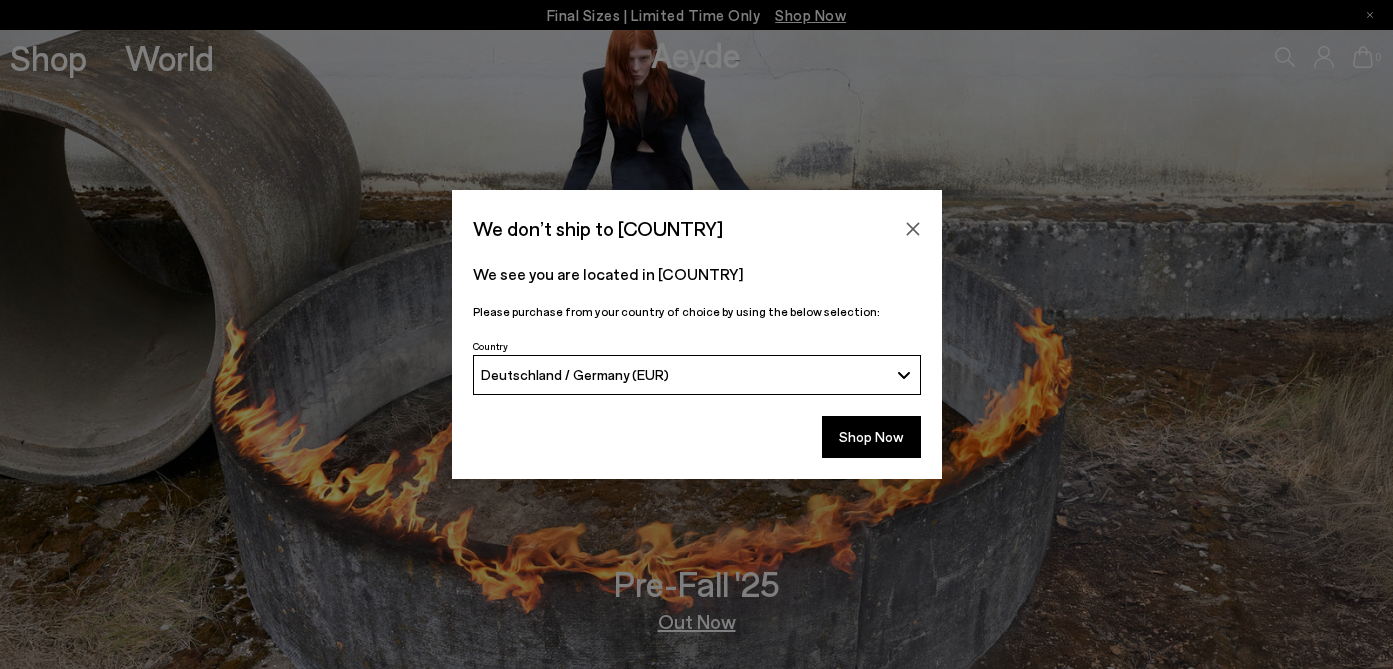 scroll, scrollTop: 0, scrollLeft: 0, axis: both 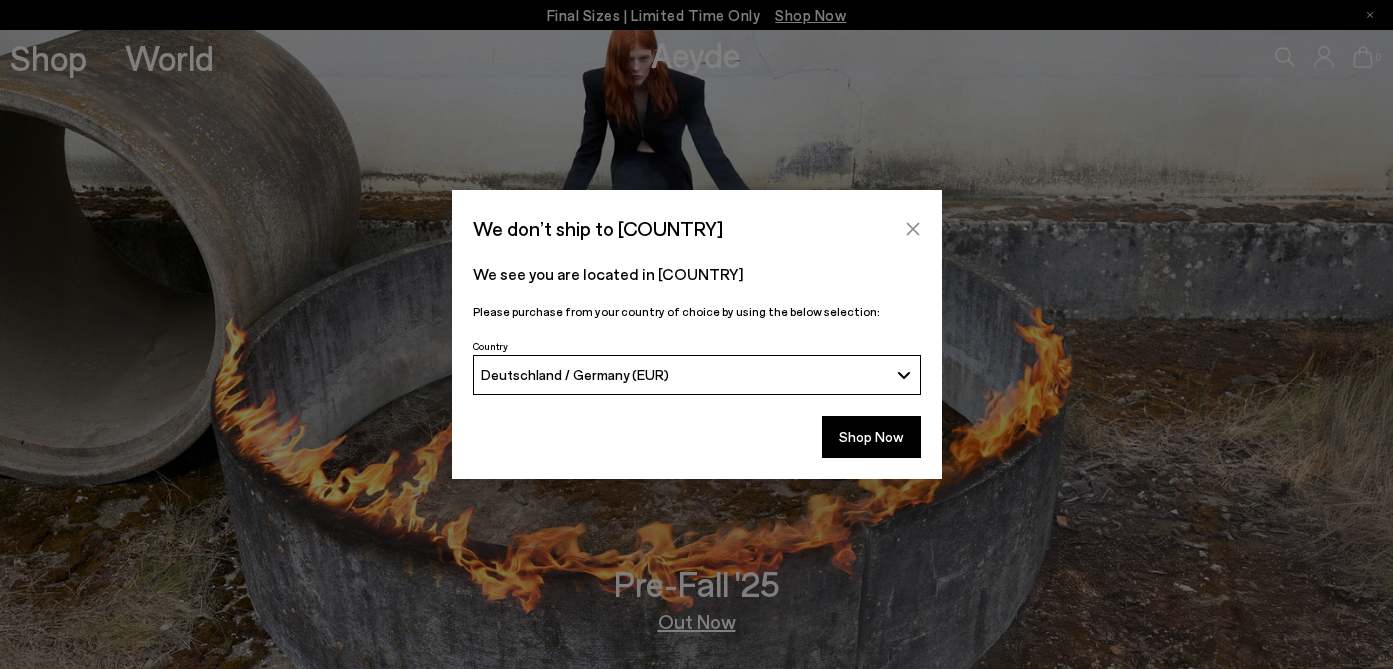 click 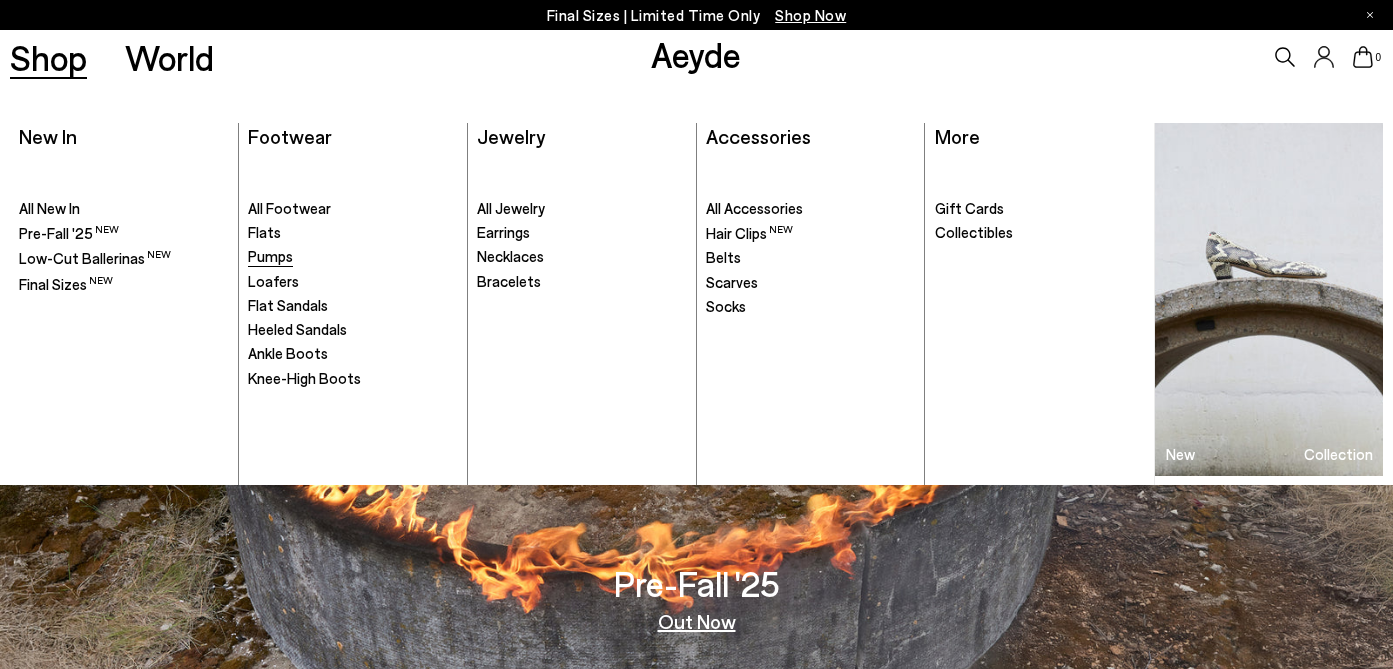 click on "Pumps" at bounding box center (270, 256) 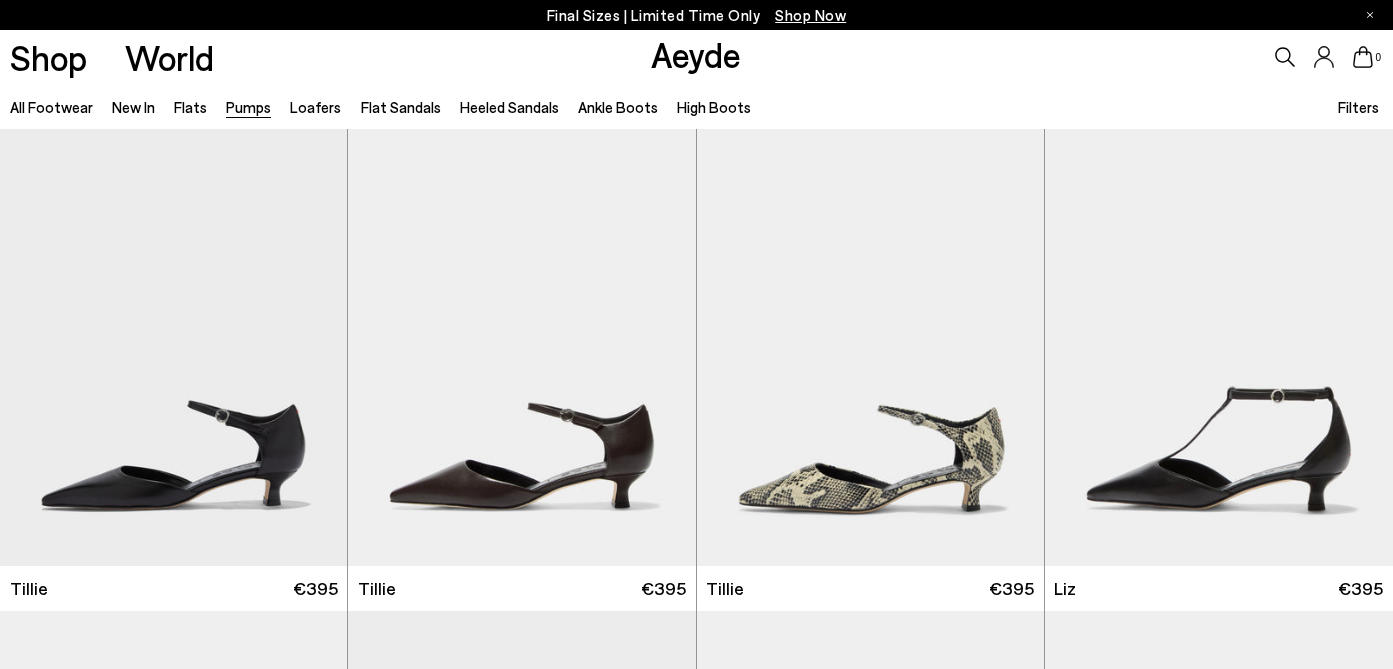 scroll, scrollTop: 0, scrollLeft: 0, axis: both 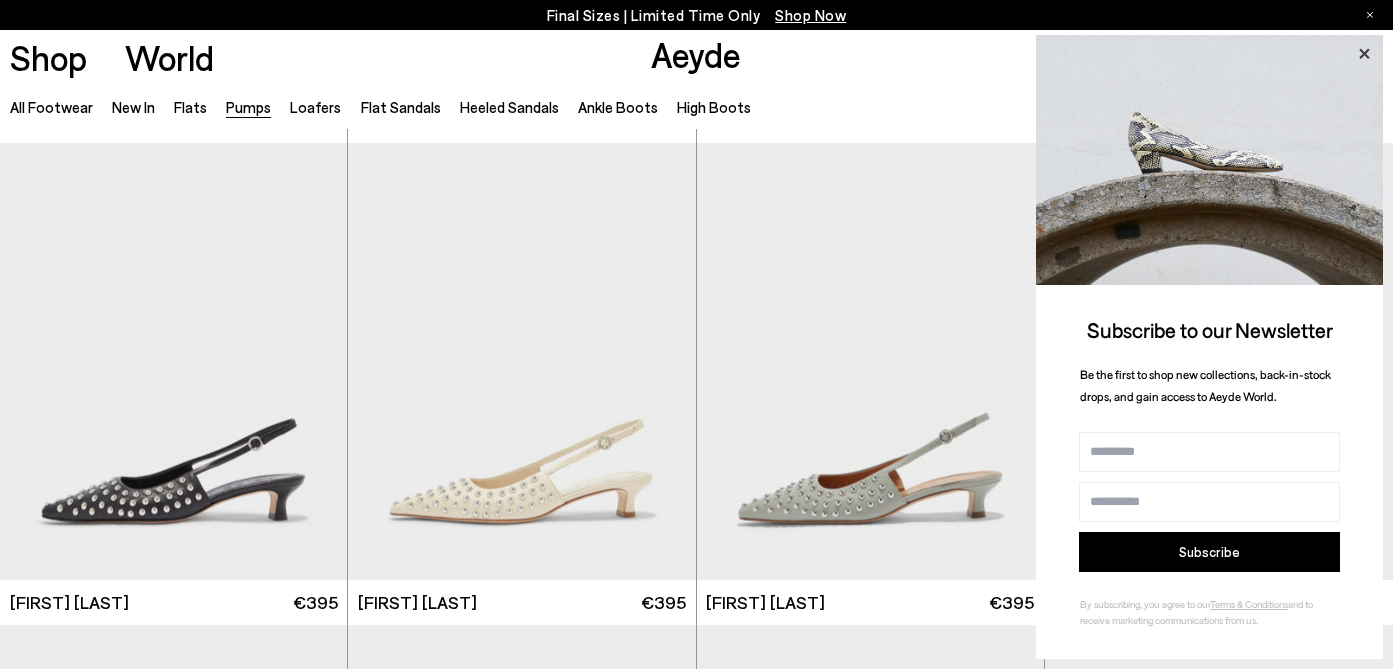 click 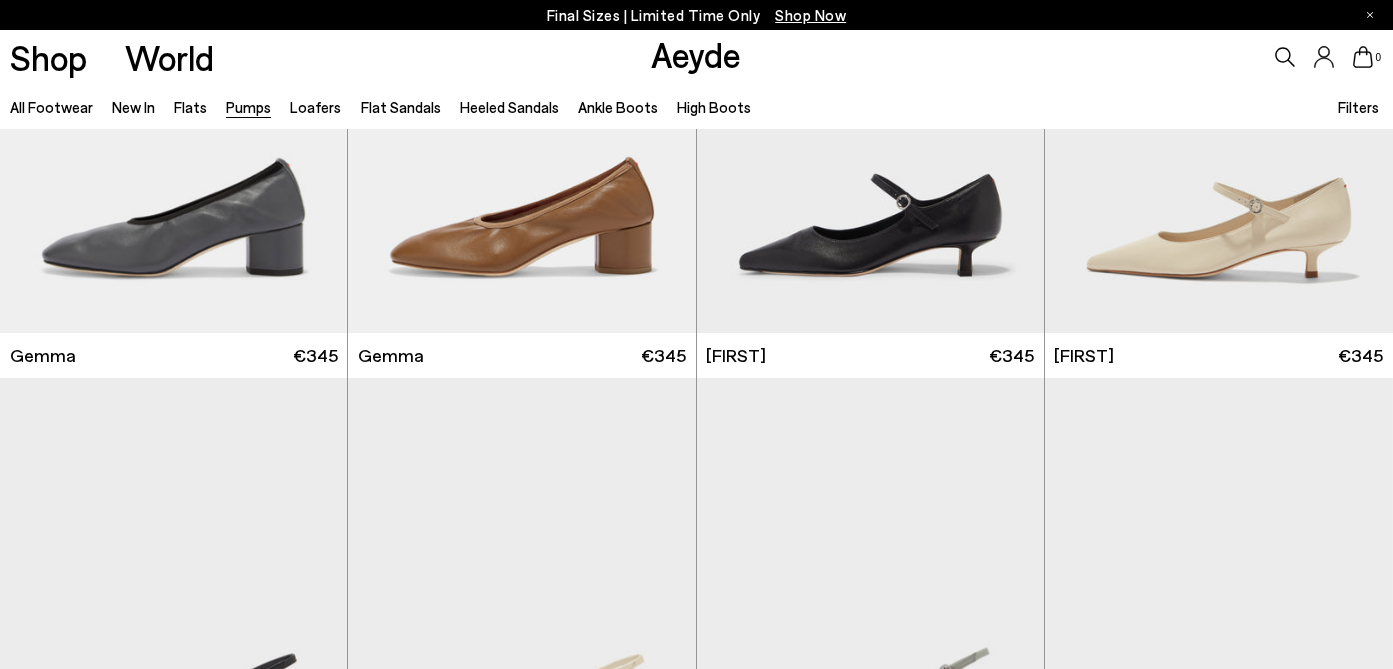 scroll, scrollTop: 6960, scrollLeft: 0, axis: vertical 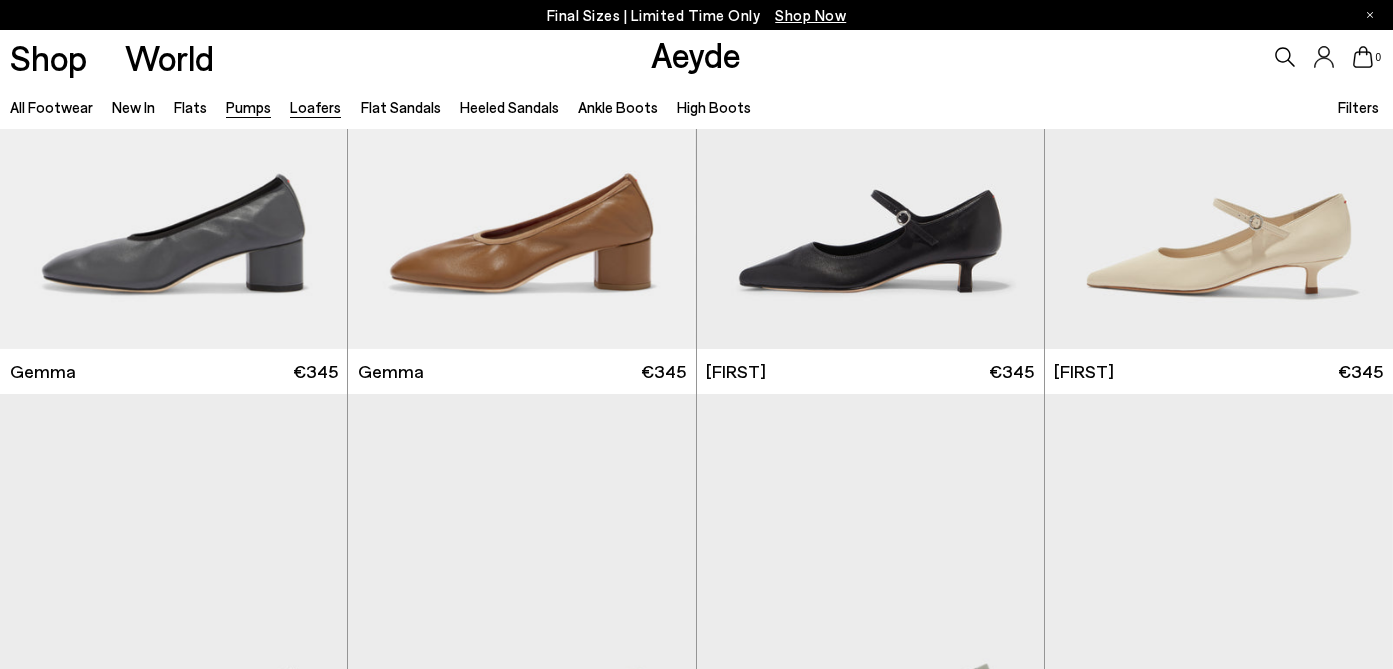 click on "Loafers" at bounding box center (315, 107) 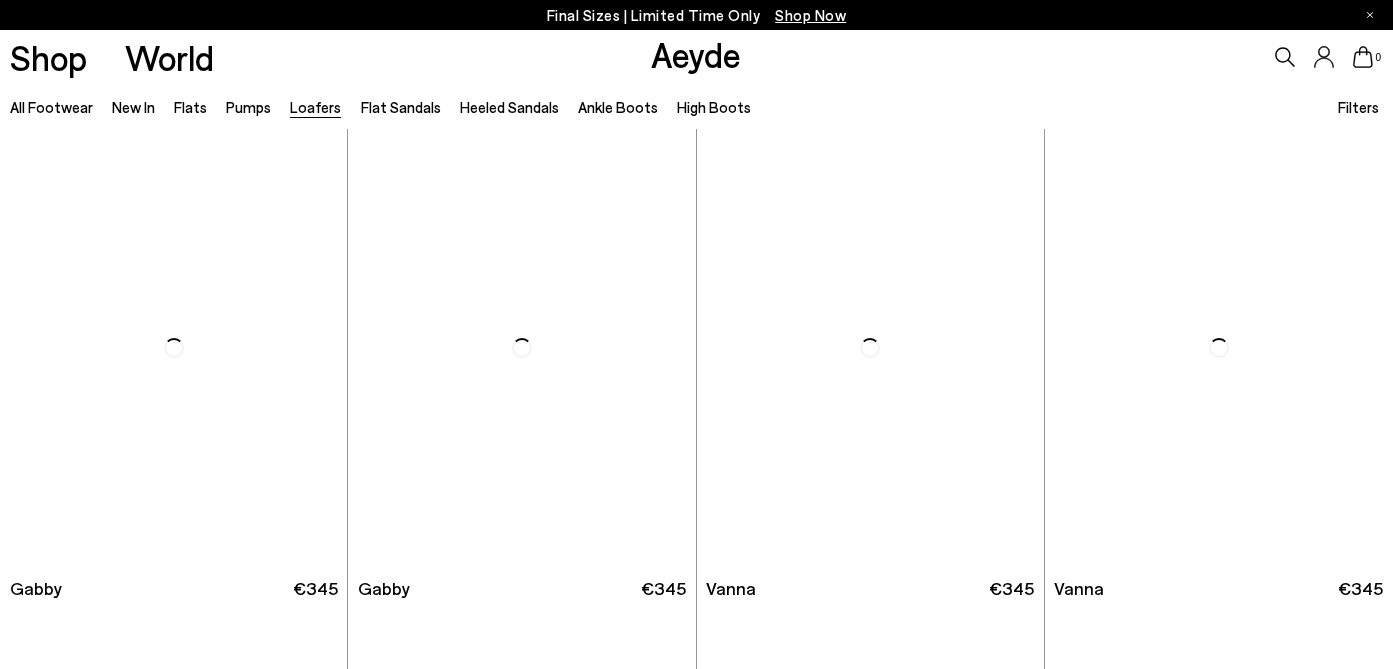 scroll, scrollTop: 0, scrollLeft: 0, axis: both 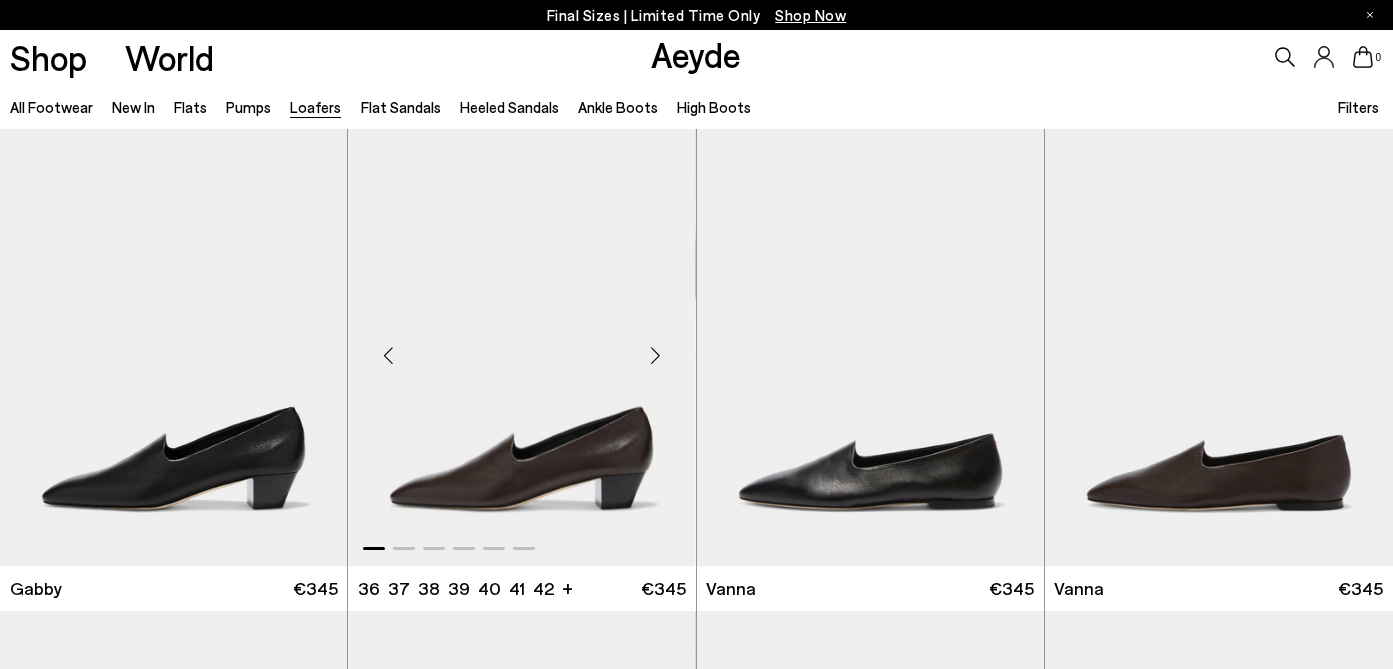 click at bounding box center (656, 356) 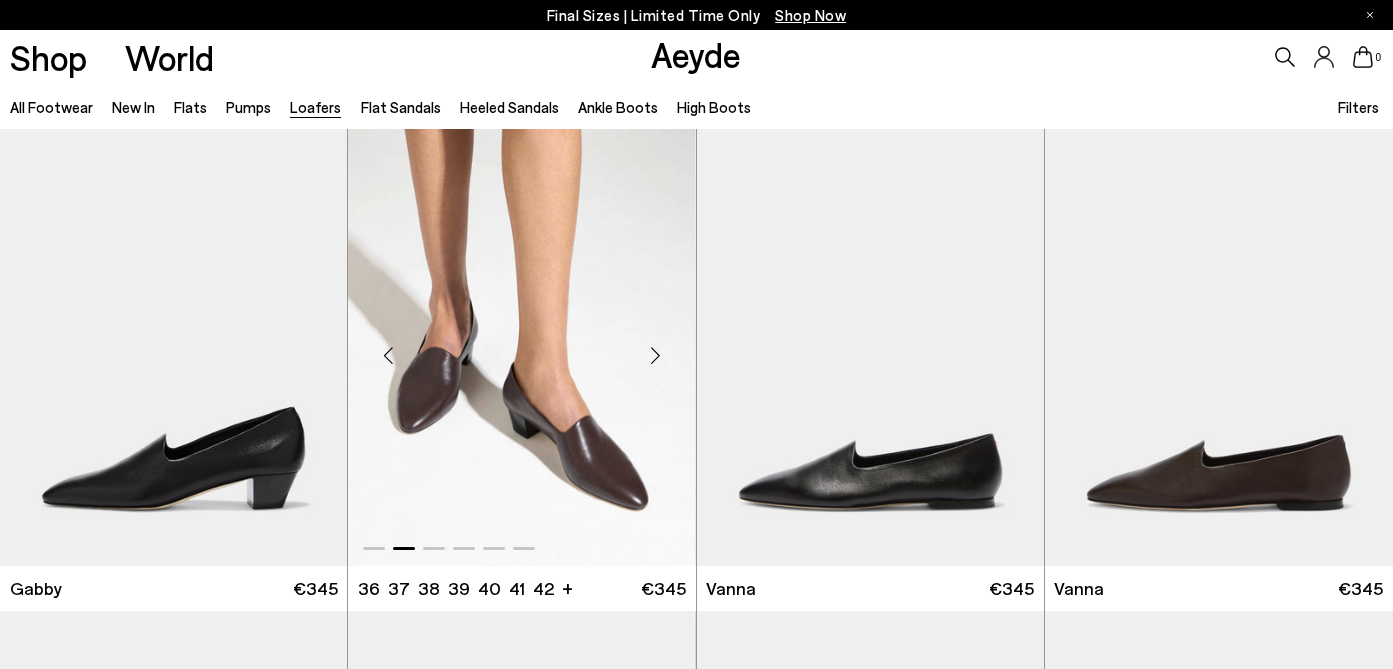click at bounding box center (656, 356) 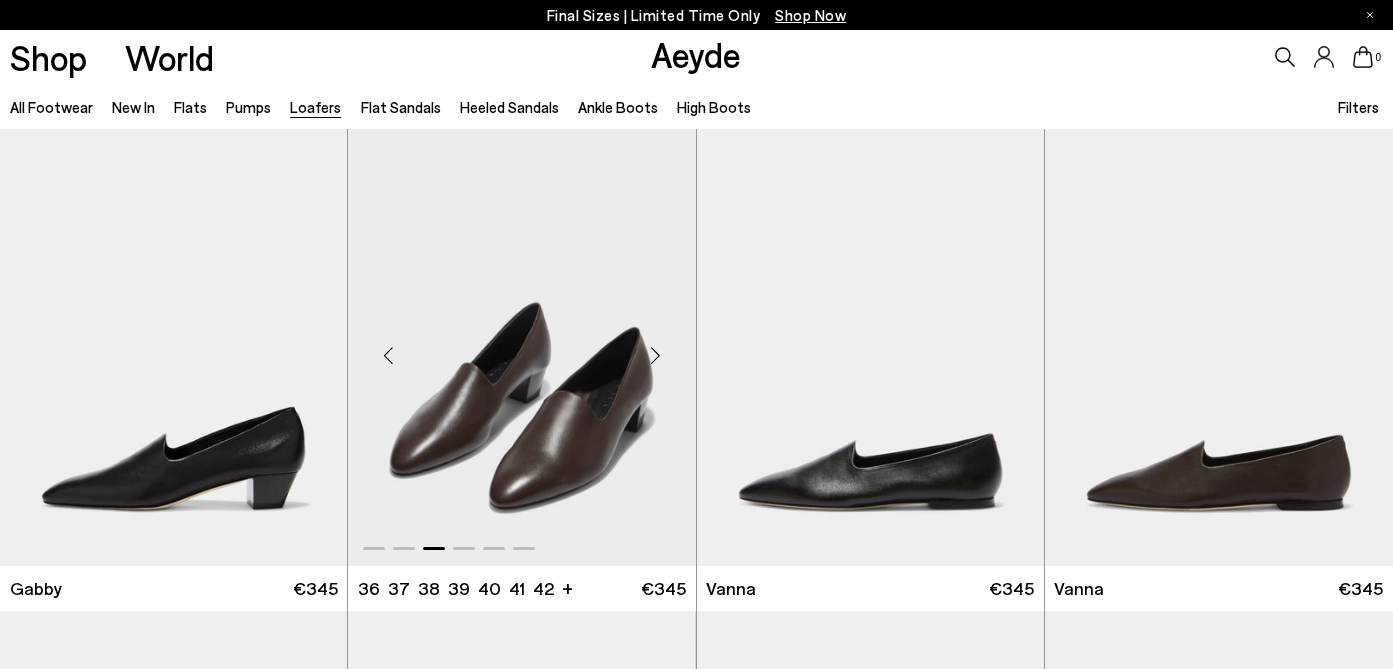 click at bounding box center [656, 356] 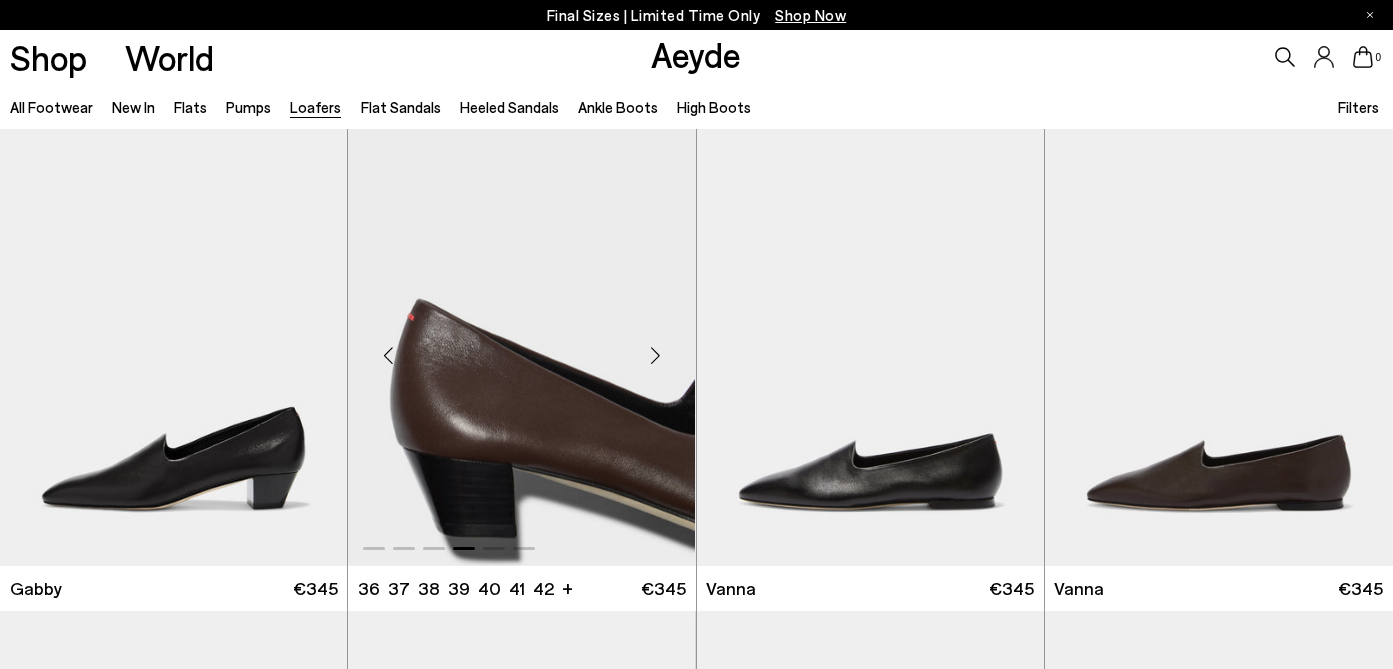 click at bounding box center (656, 356) 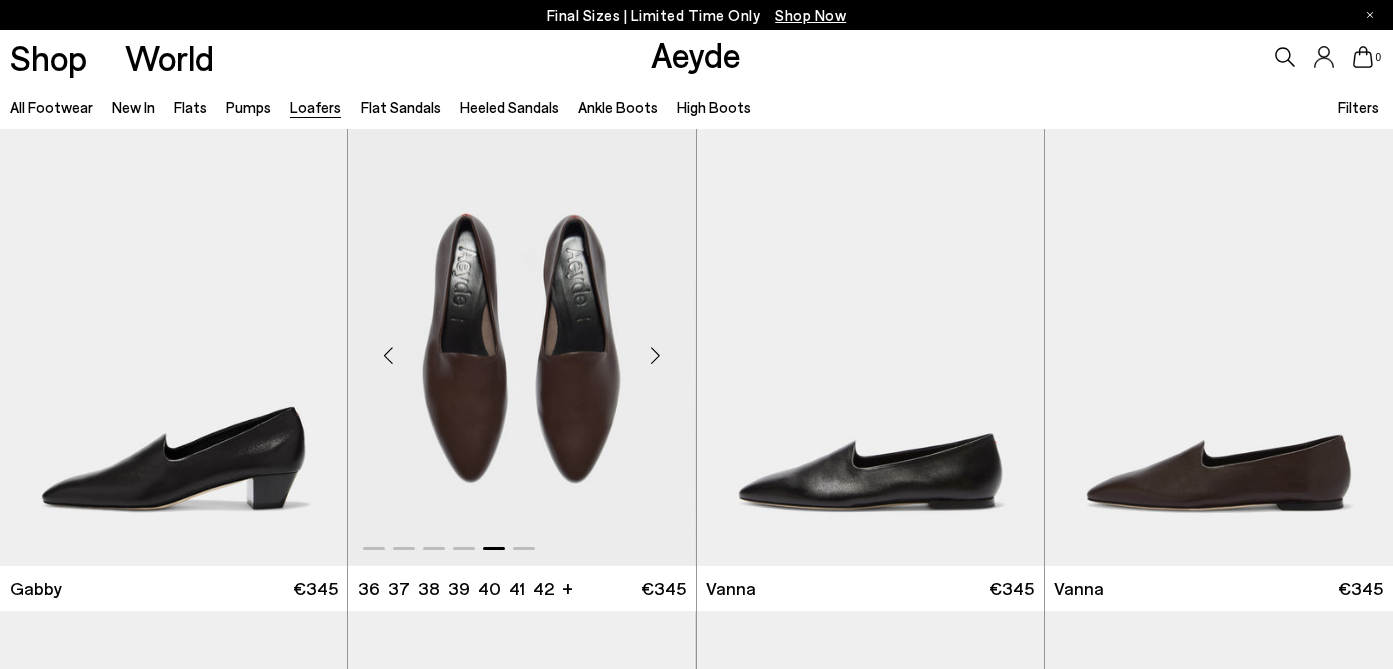 click at bounding box center [656, 356] 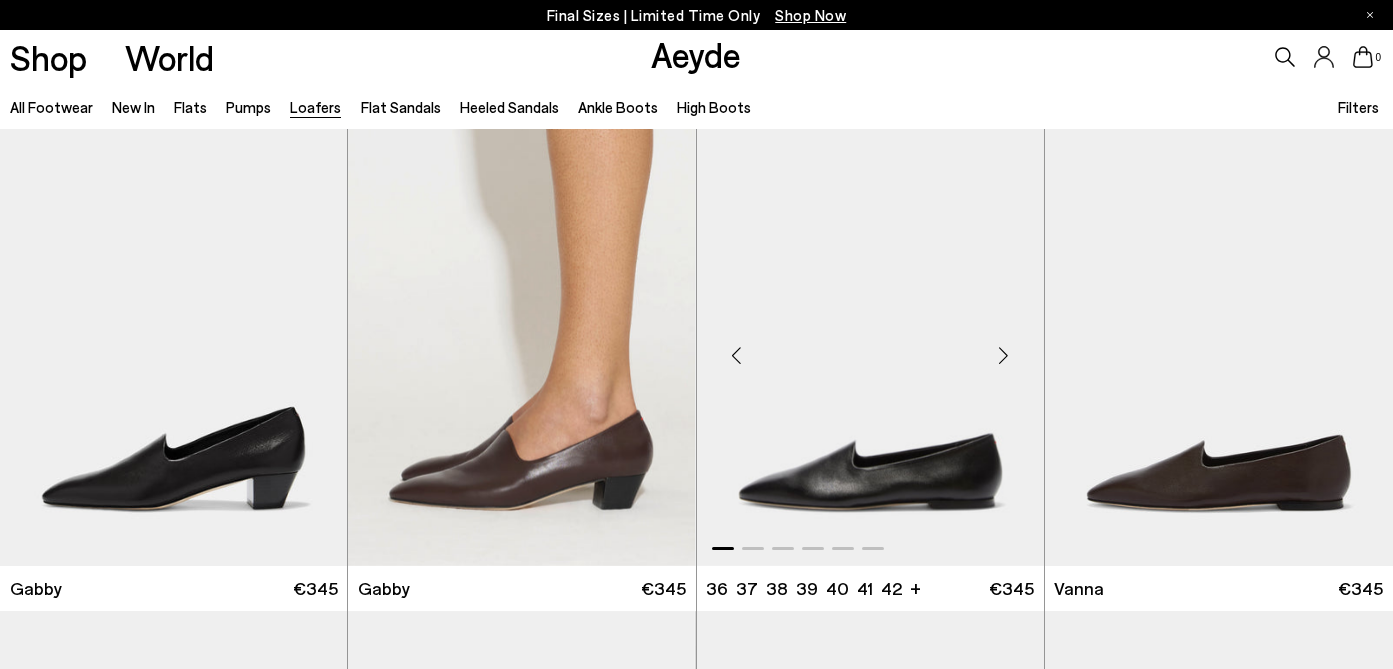 click at bounding box center [1004, 356] 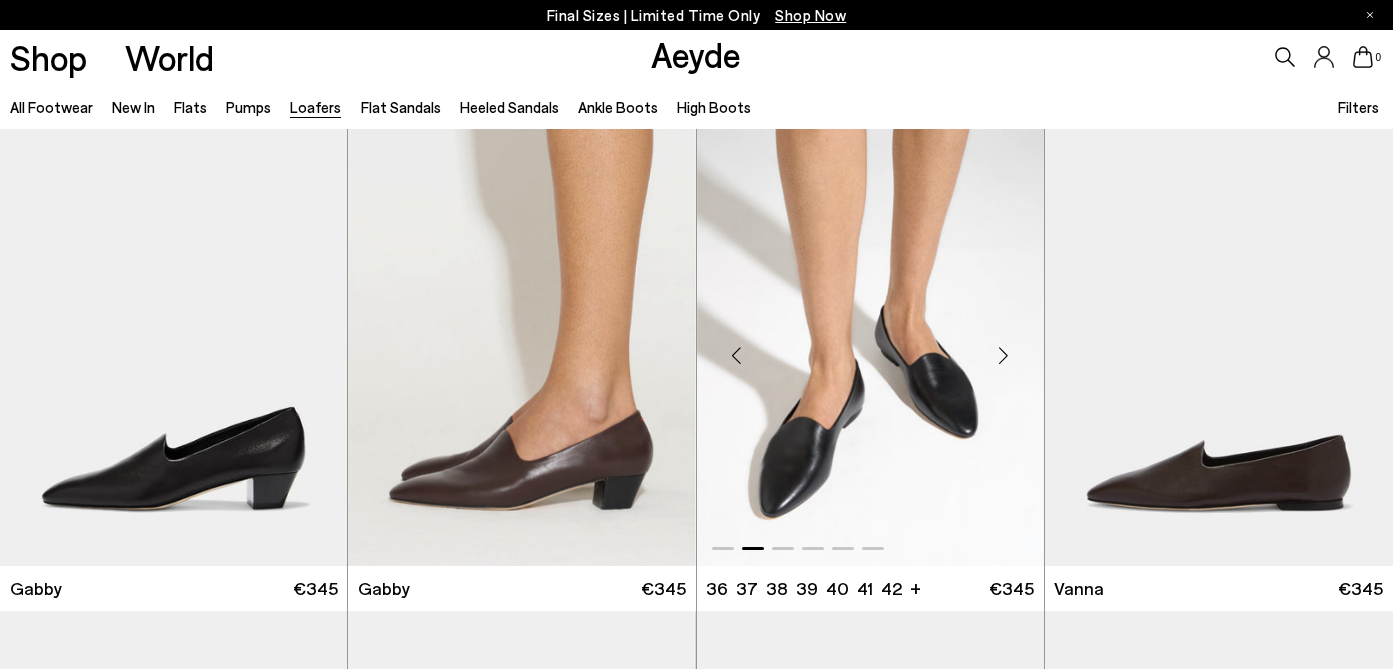 click at bounding box center (1004, 356) 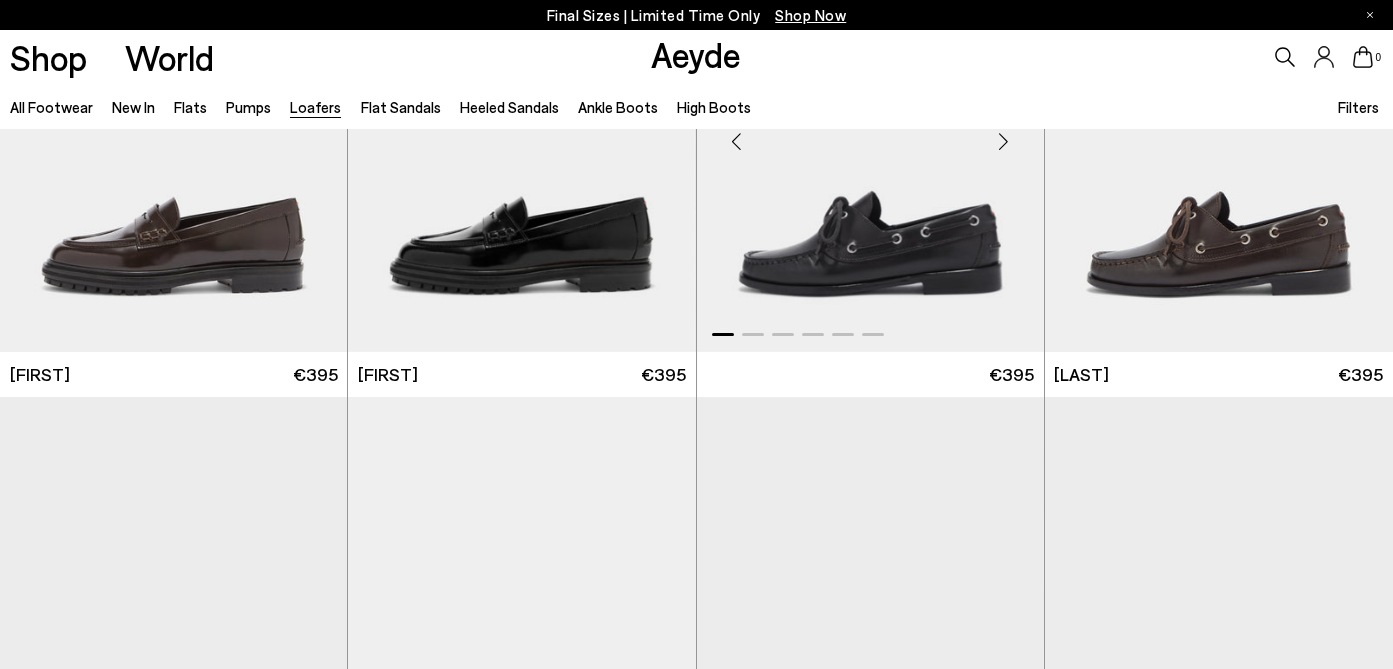 scroll, scrollTop: 575, scrollLeft: 0, axis: vertical 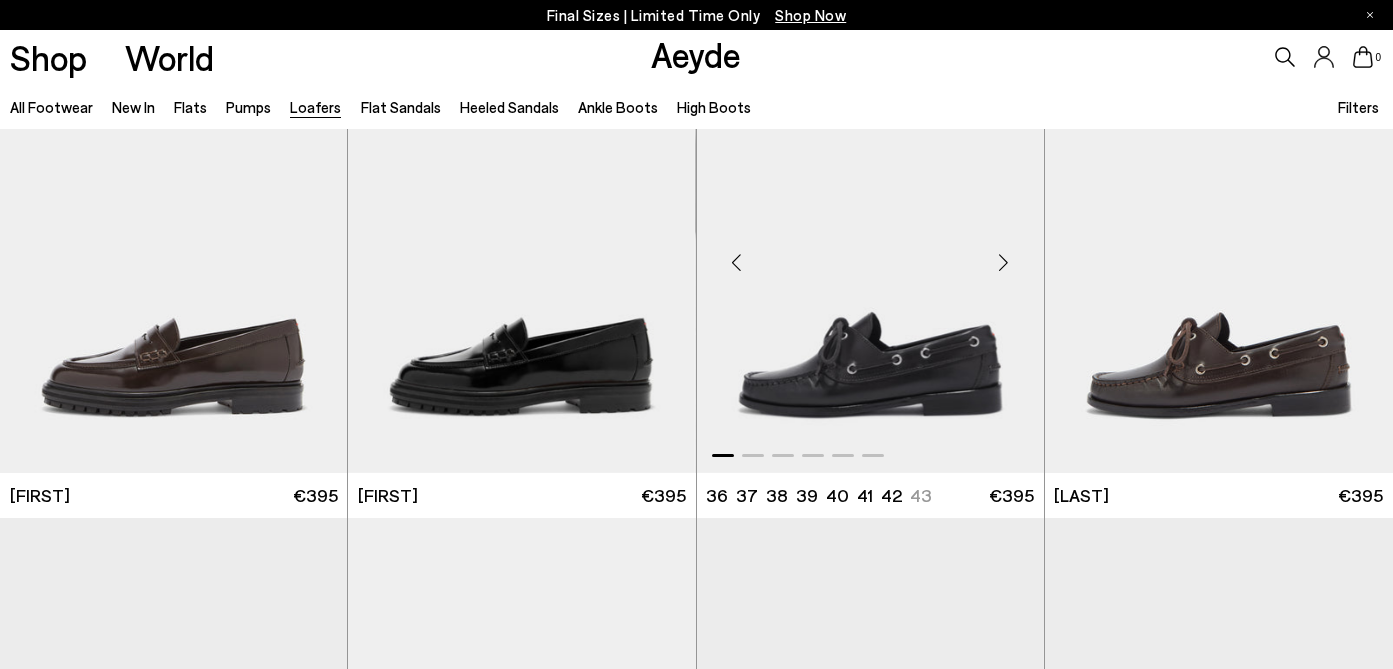 click at bounding box center (1004, 262) 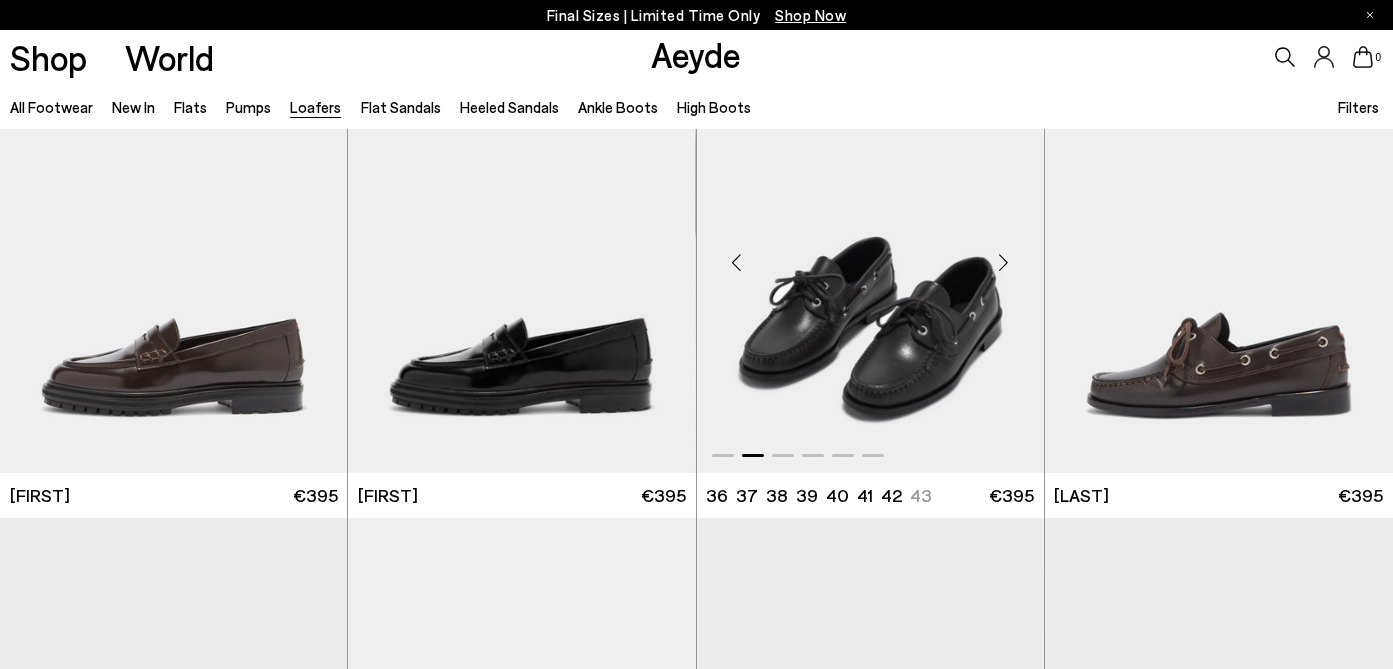click at bounding box center (1004, 262) 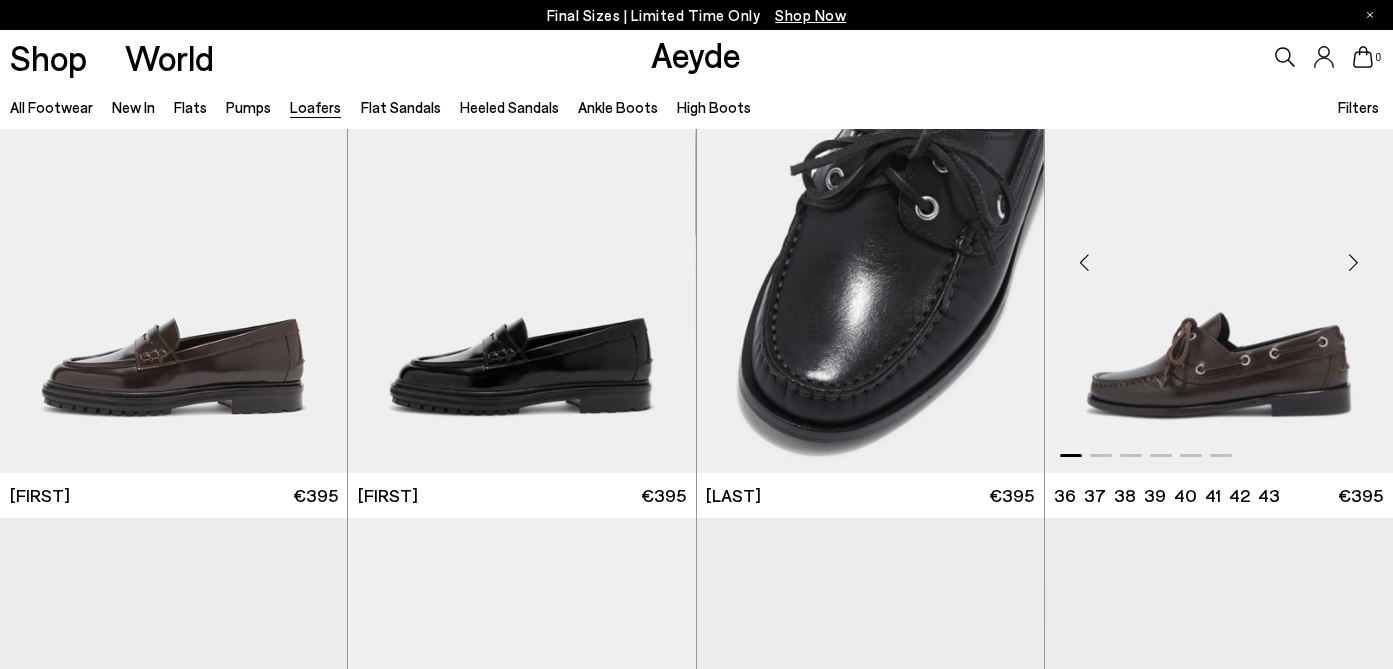 click at bounding box center (1353, 262) 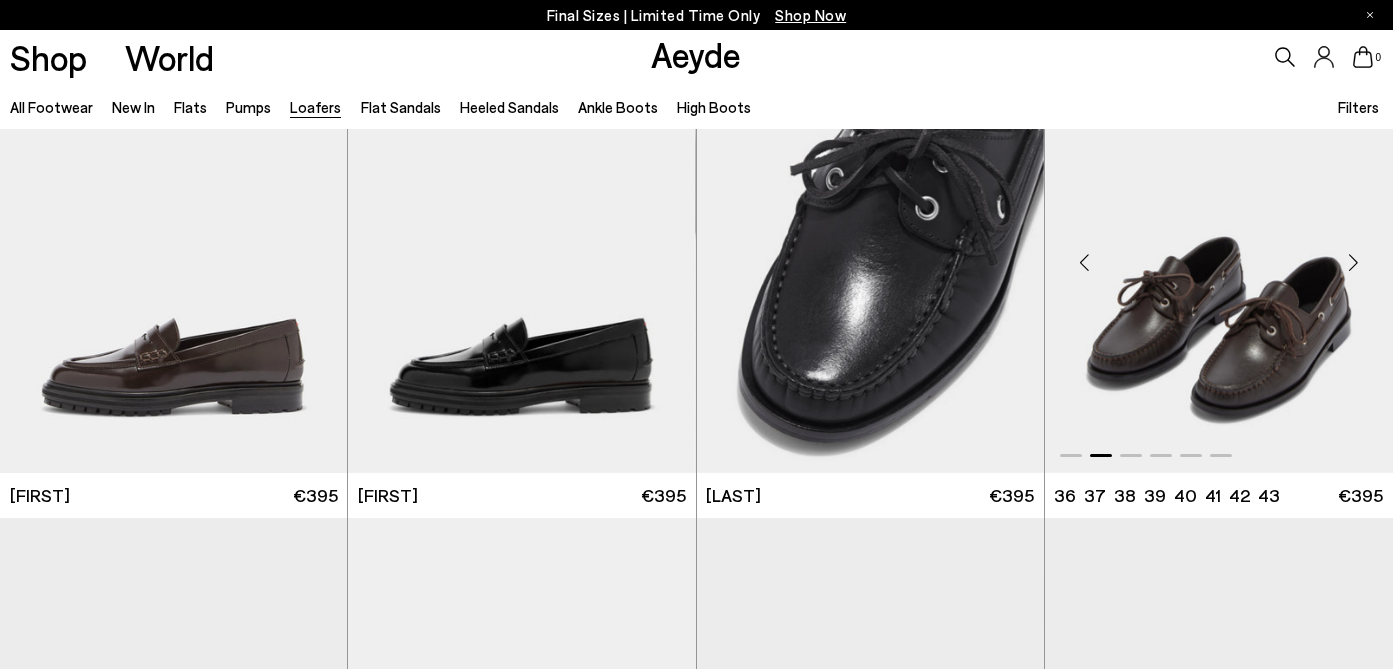 click at bounding box center (1353, 262) 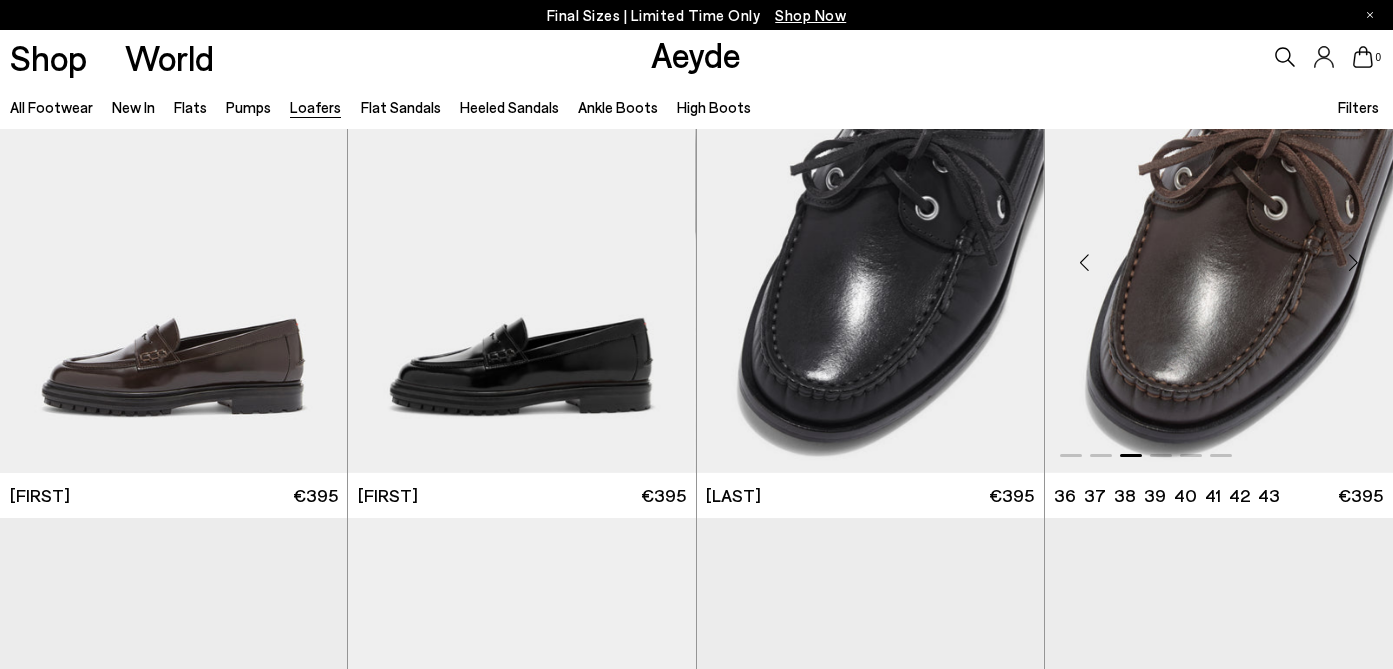 click at bounding box center (1353, 262) 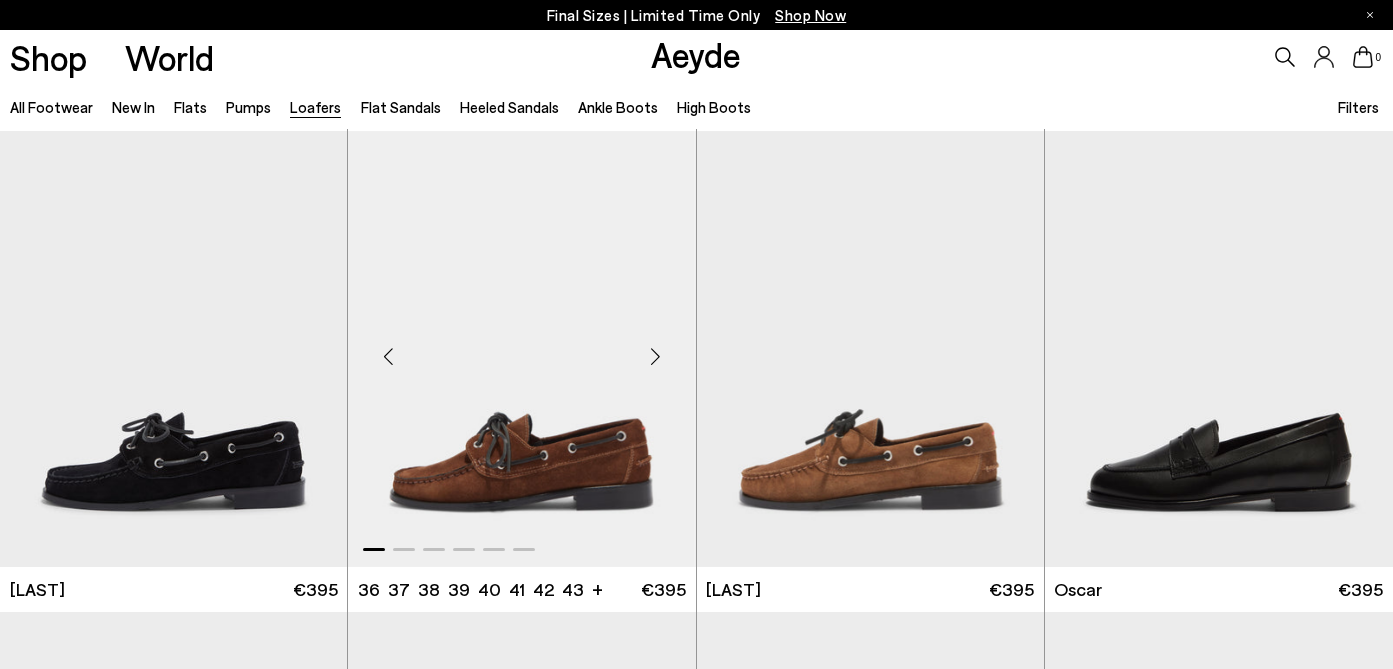 scroll, scrollTop: 942, scrollLeft: 0, axis: vertical 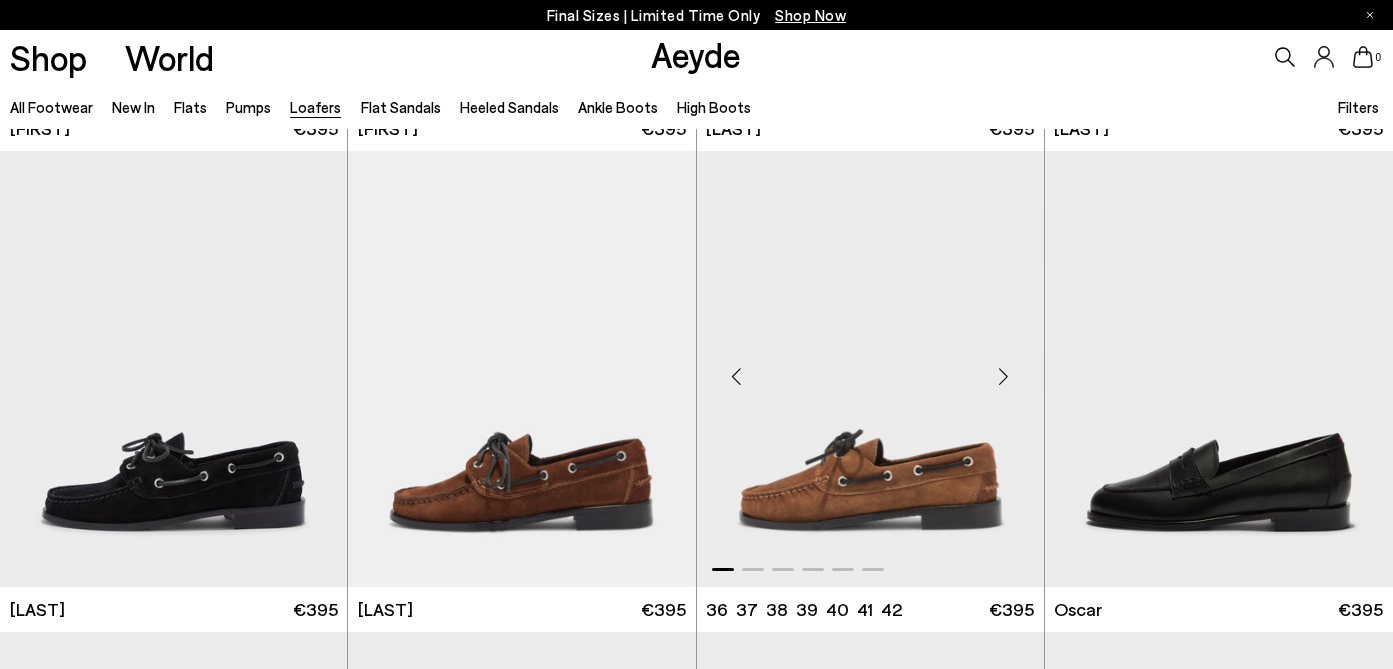 click at bounding box center (1004, 377) 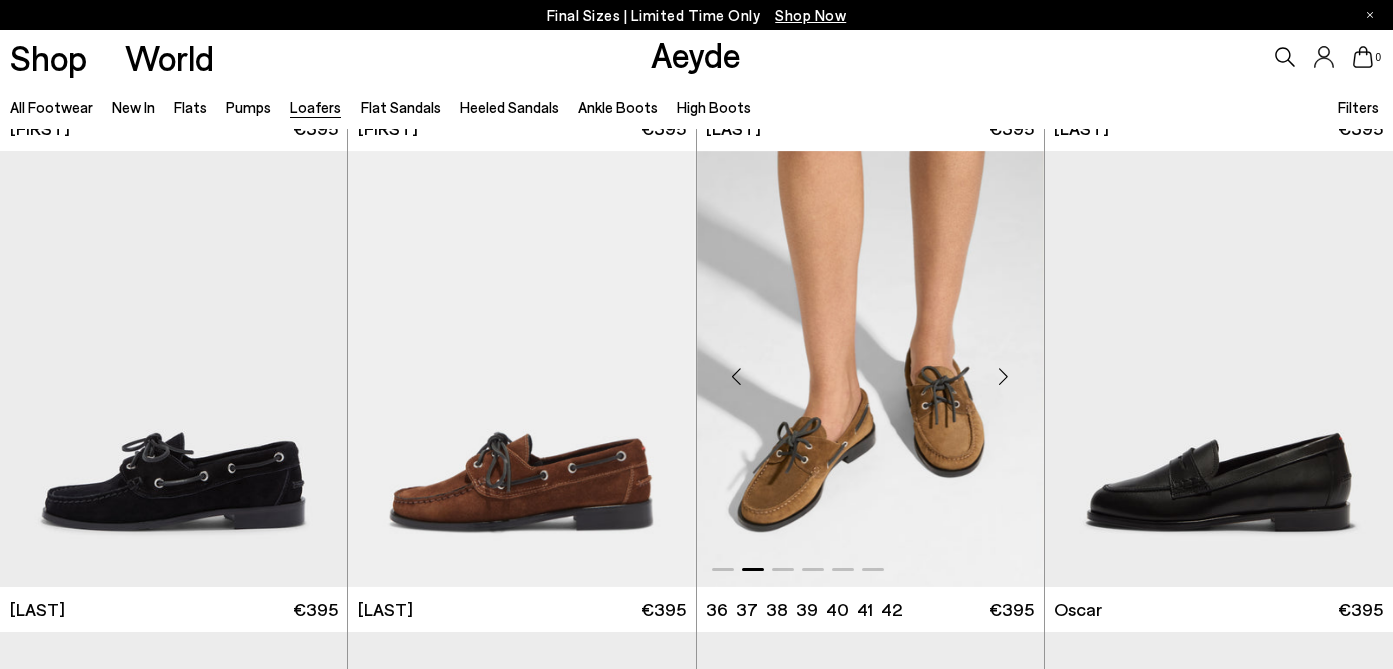 click at bounding box center [1004, 377] 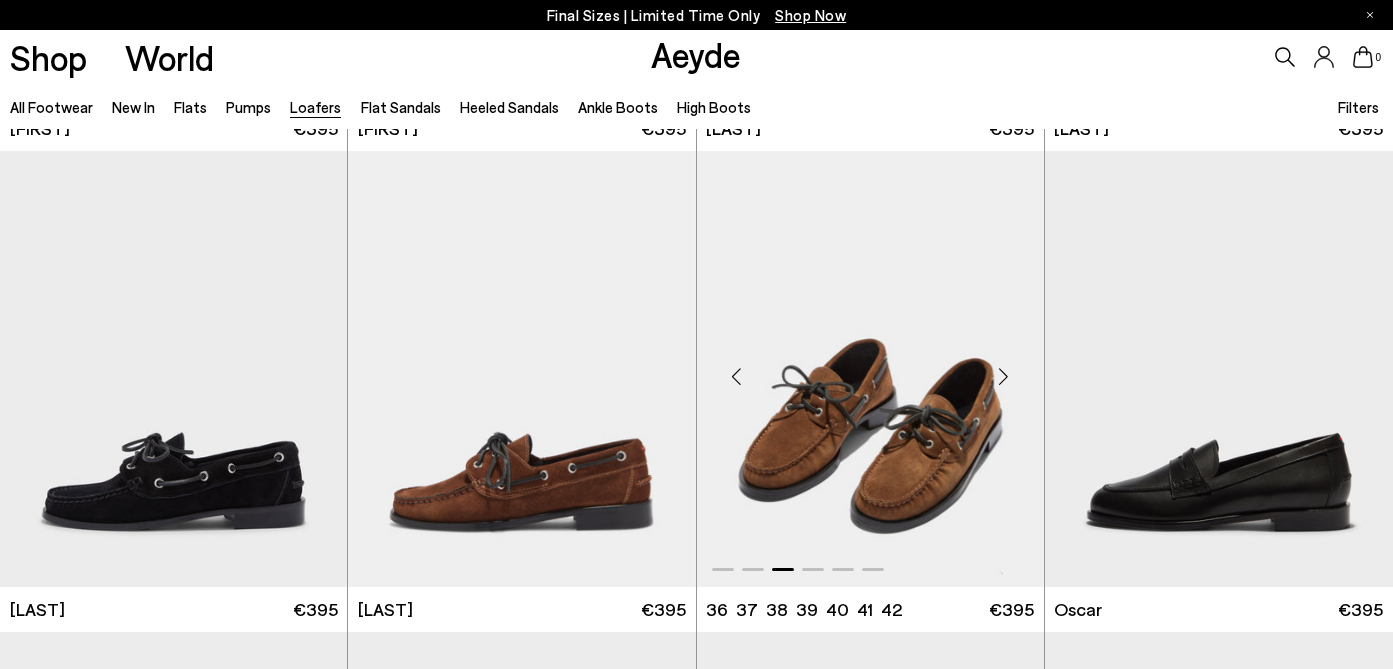 click at bounding box center (1004, 377) 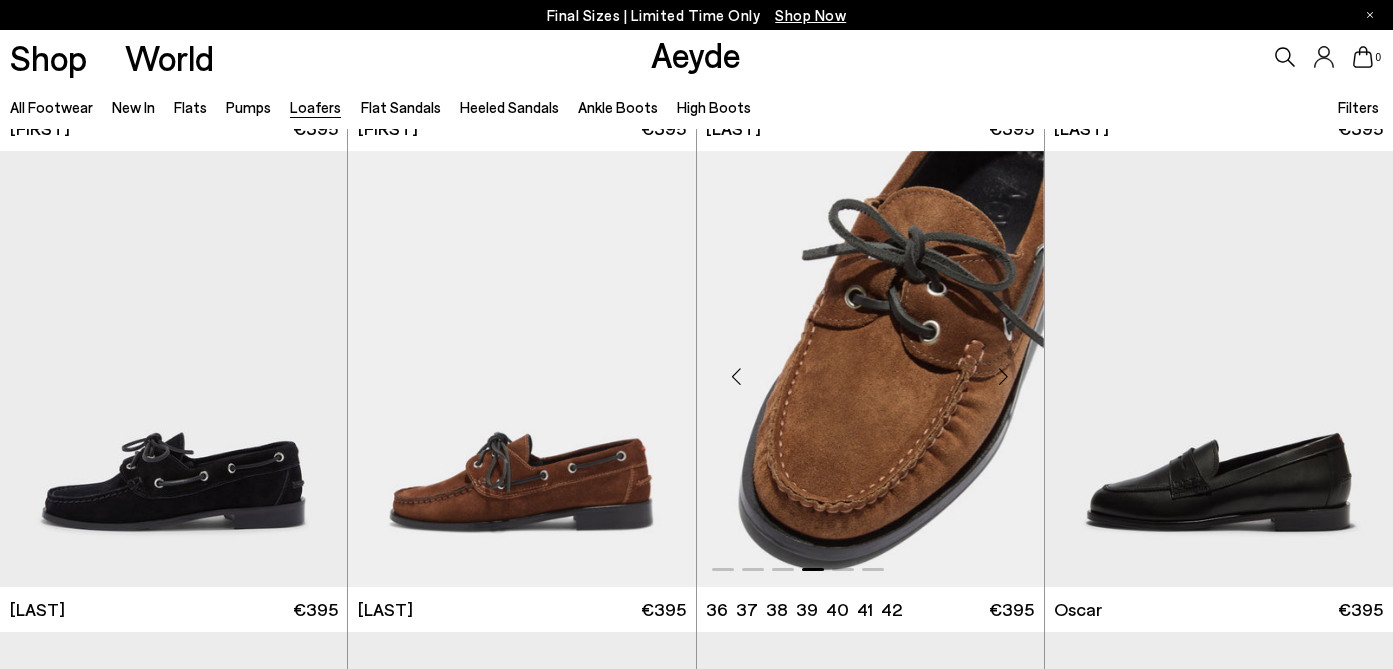 click at bounding box center (1004, 377) 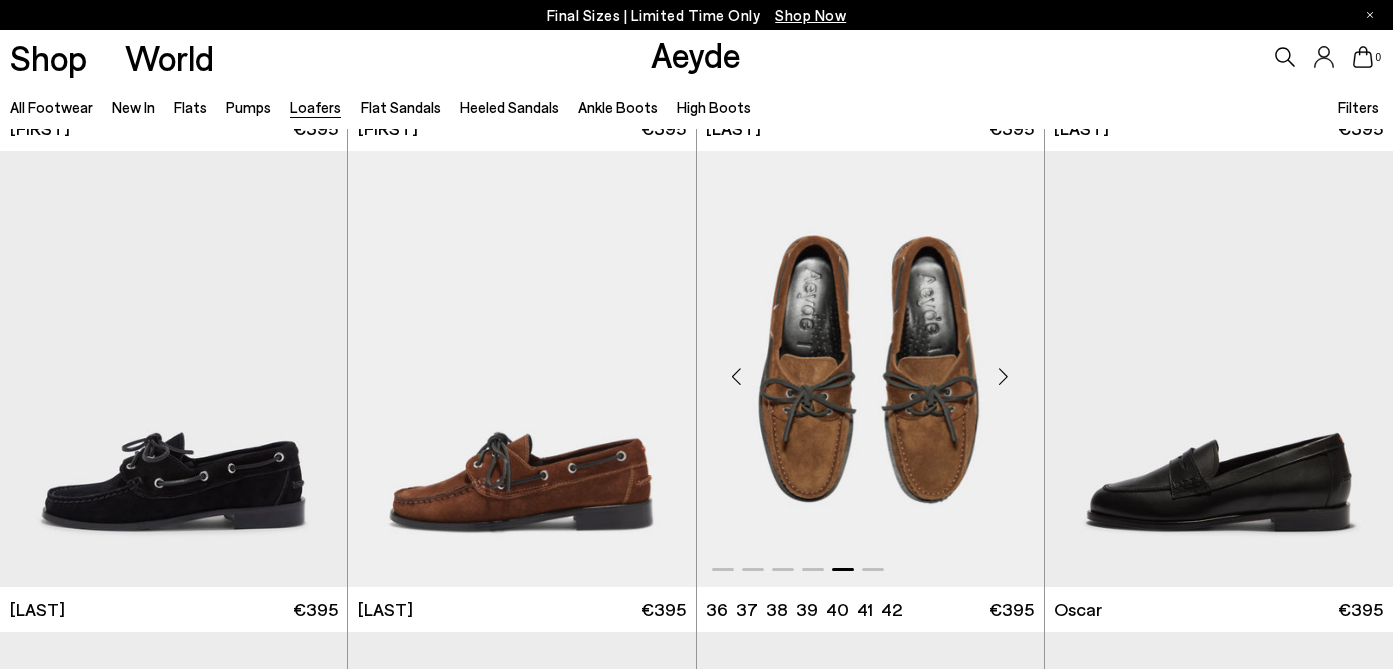 click at bounding box center (1004, 377) 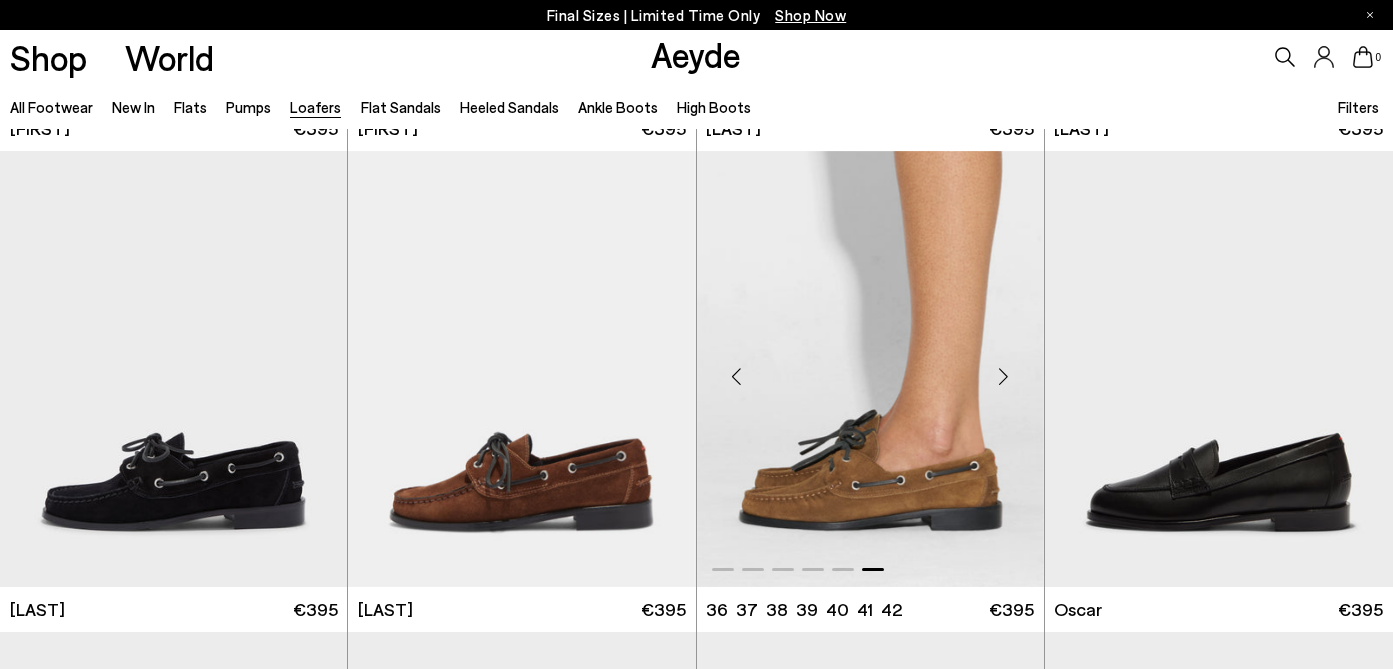 click at bounding box center [1004, 377] 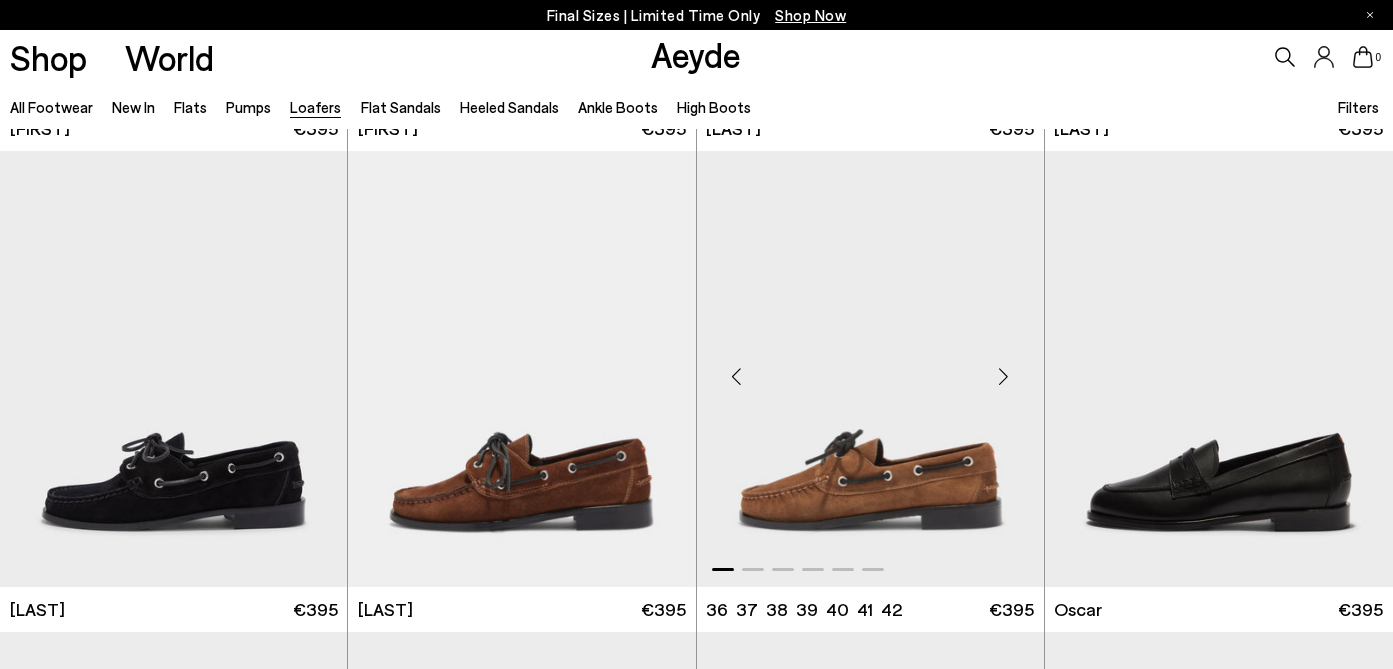 click at bounding box center (1004, 377) 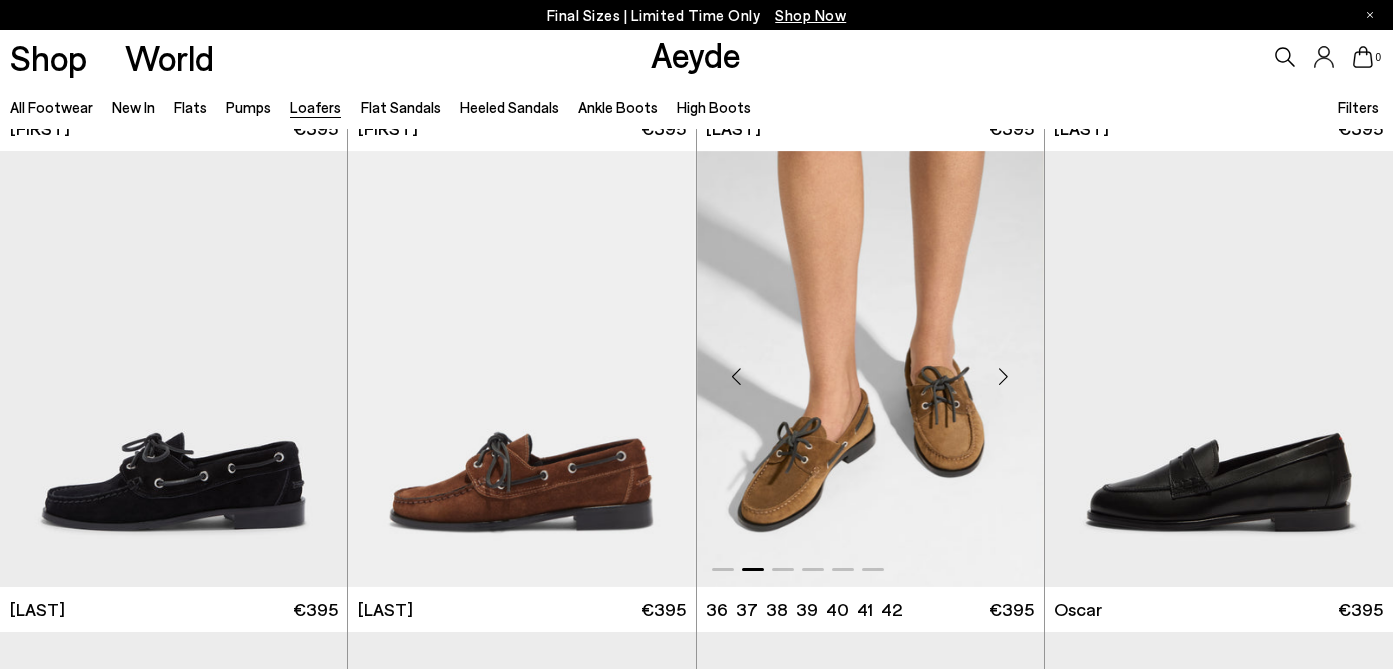click at bounding box center [1004, 377] 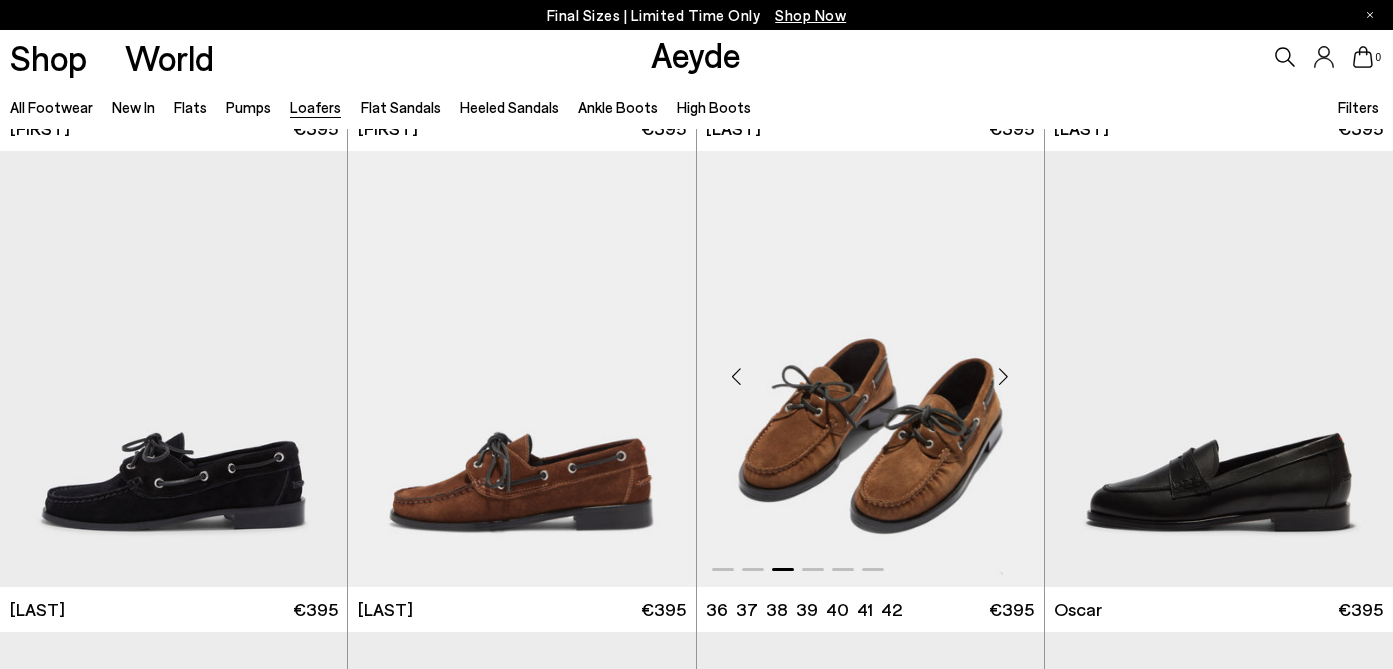 click at bounding box center (1004, 377) 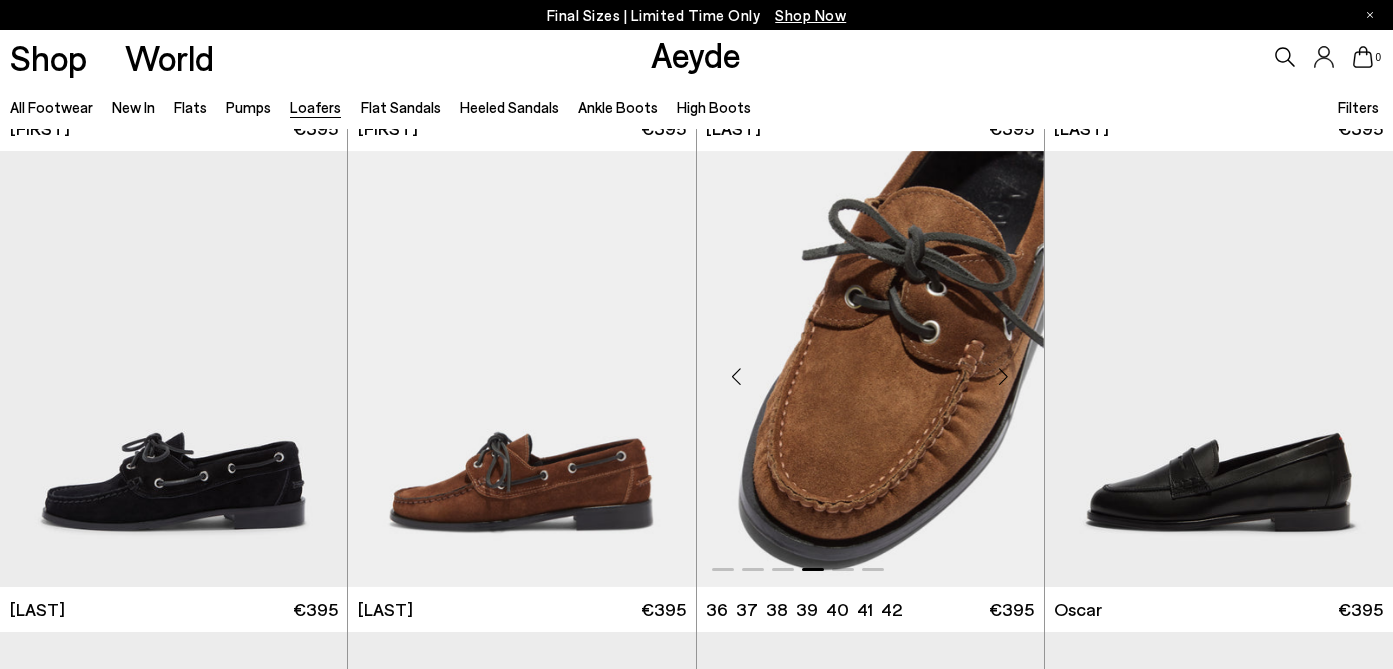 click at bounding box center (1004, 377) 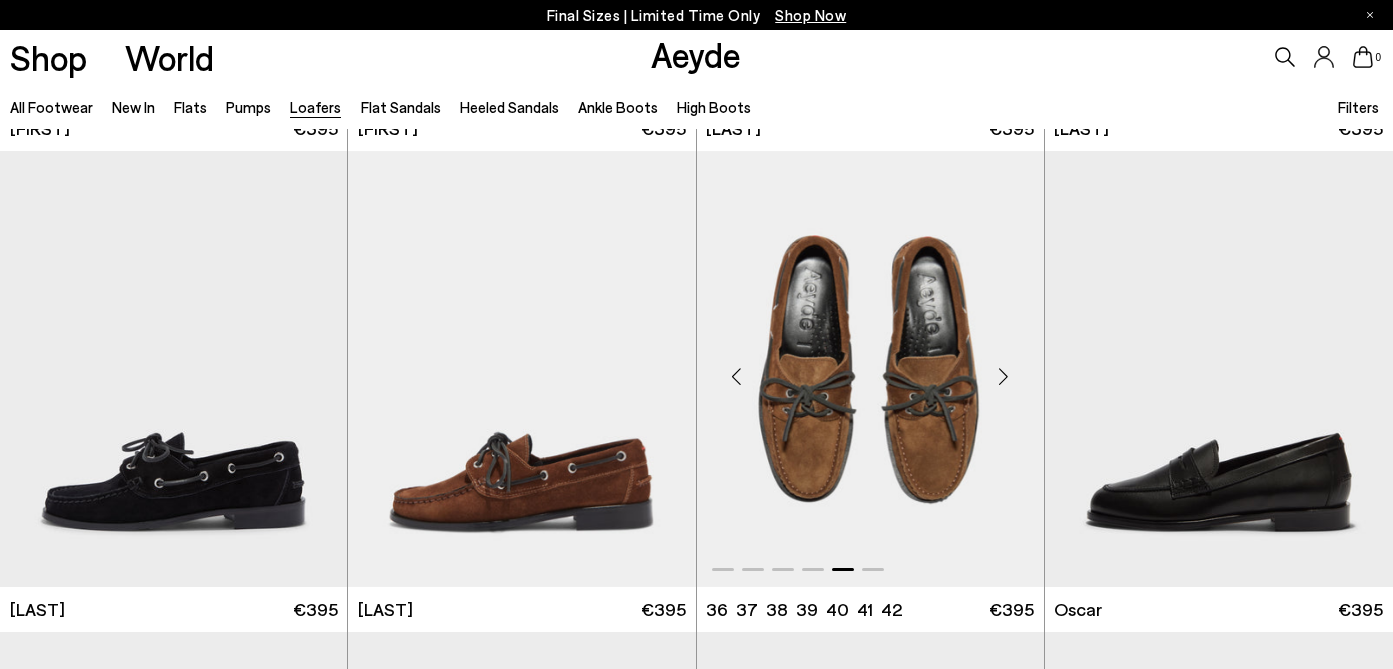 click at bounding box center (1004, 377) 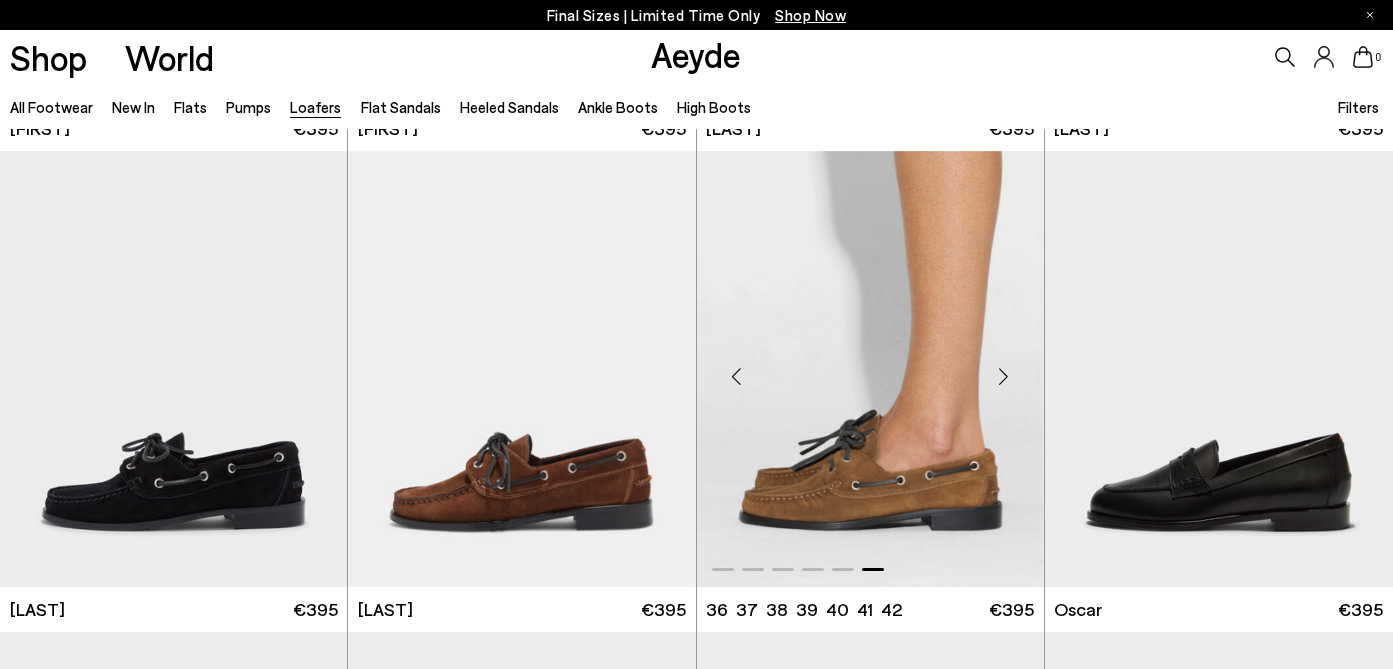 click at bounding box center [1004, 377] 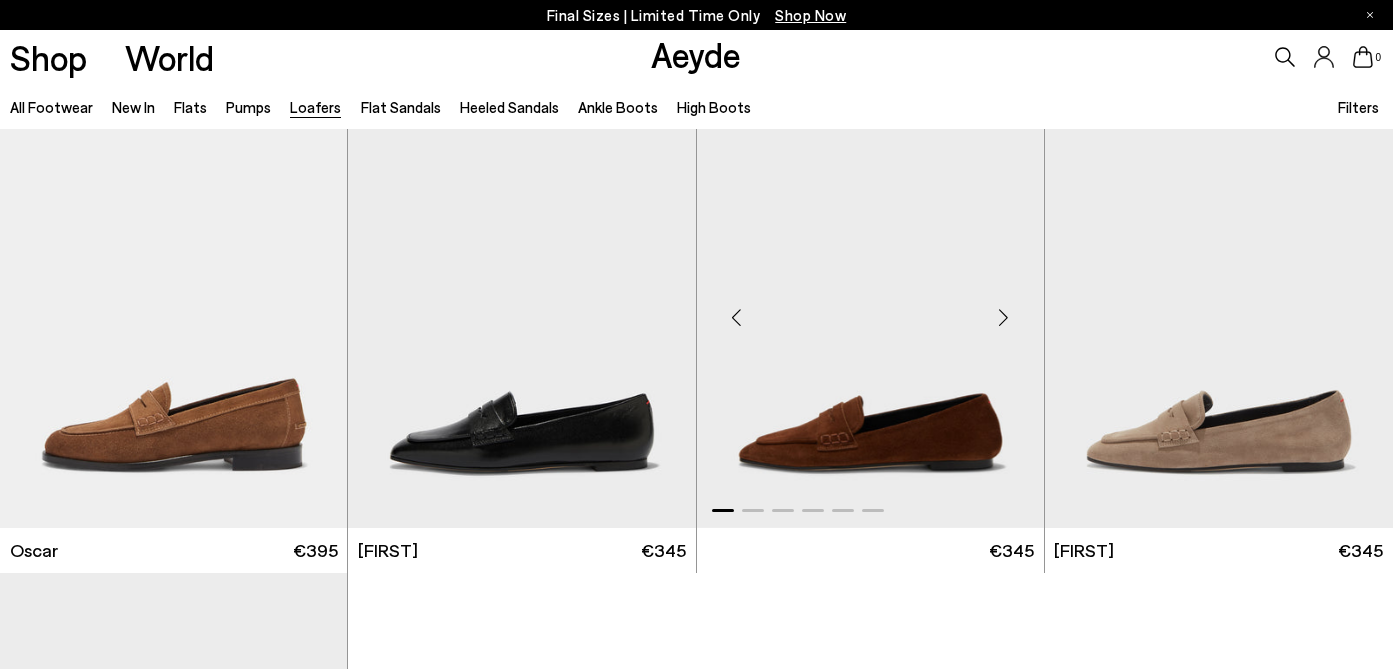 scroll, scrollTop: 1900, scrollLeft: 0, axis: vertical 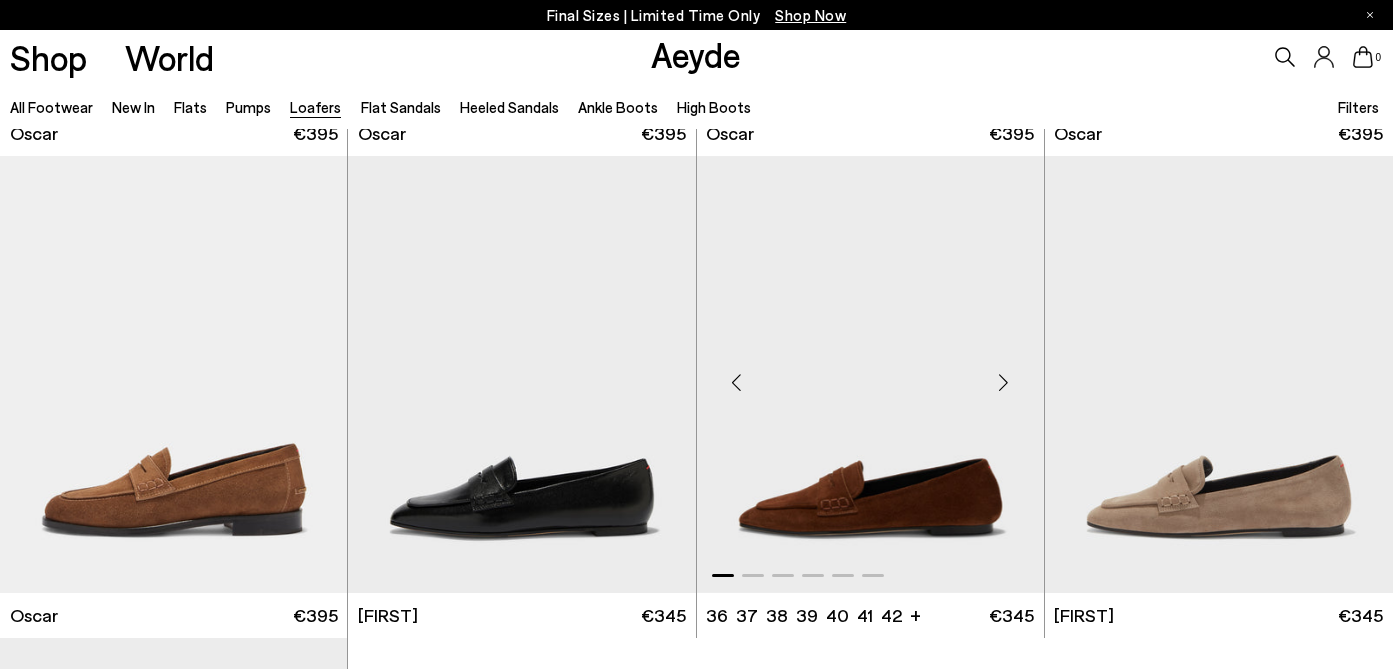 click at bounding box center (1004, 382) 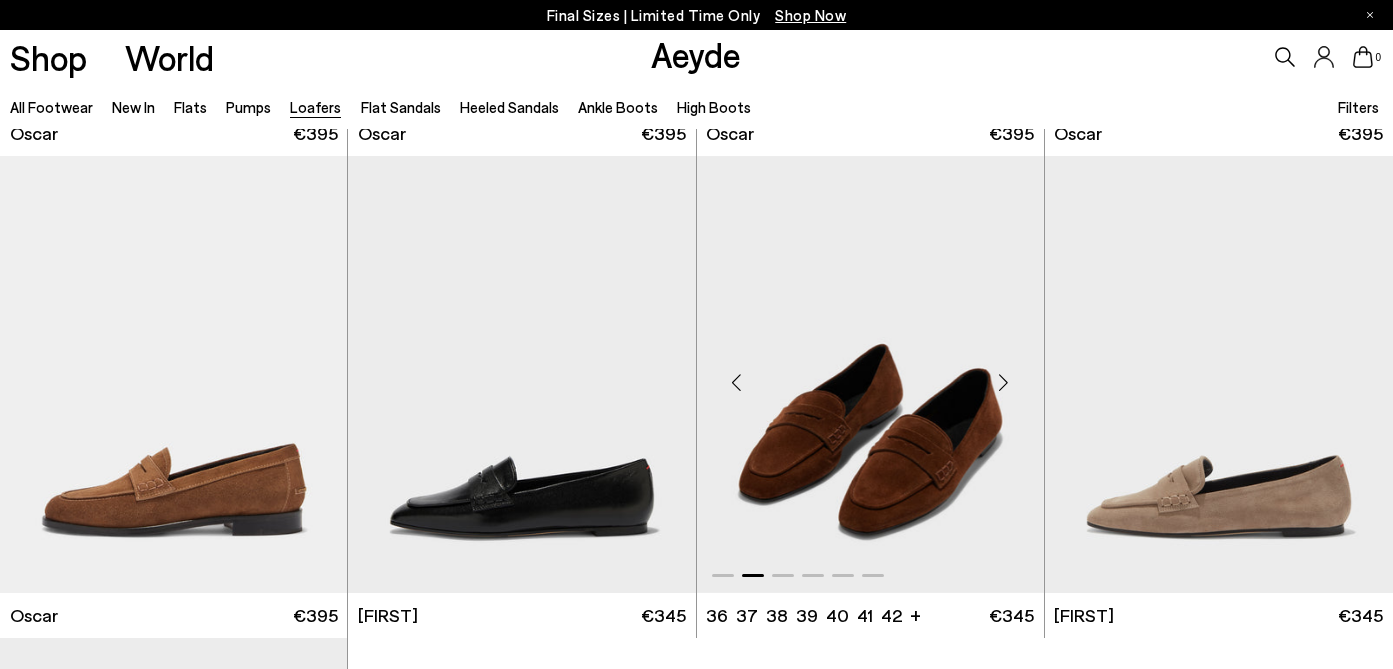 click at bounding box center (1004, 382) 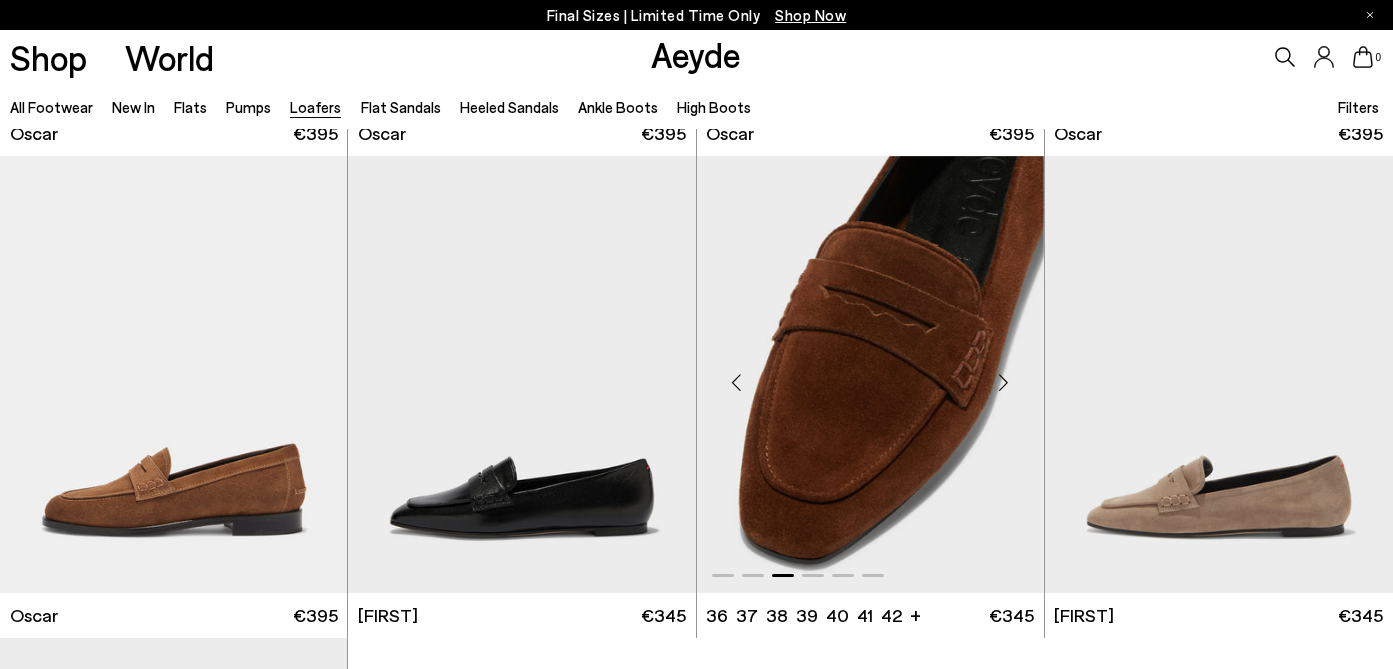click at bounding box center (1004, 382) 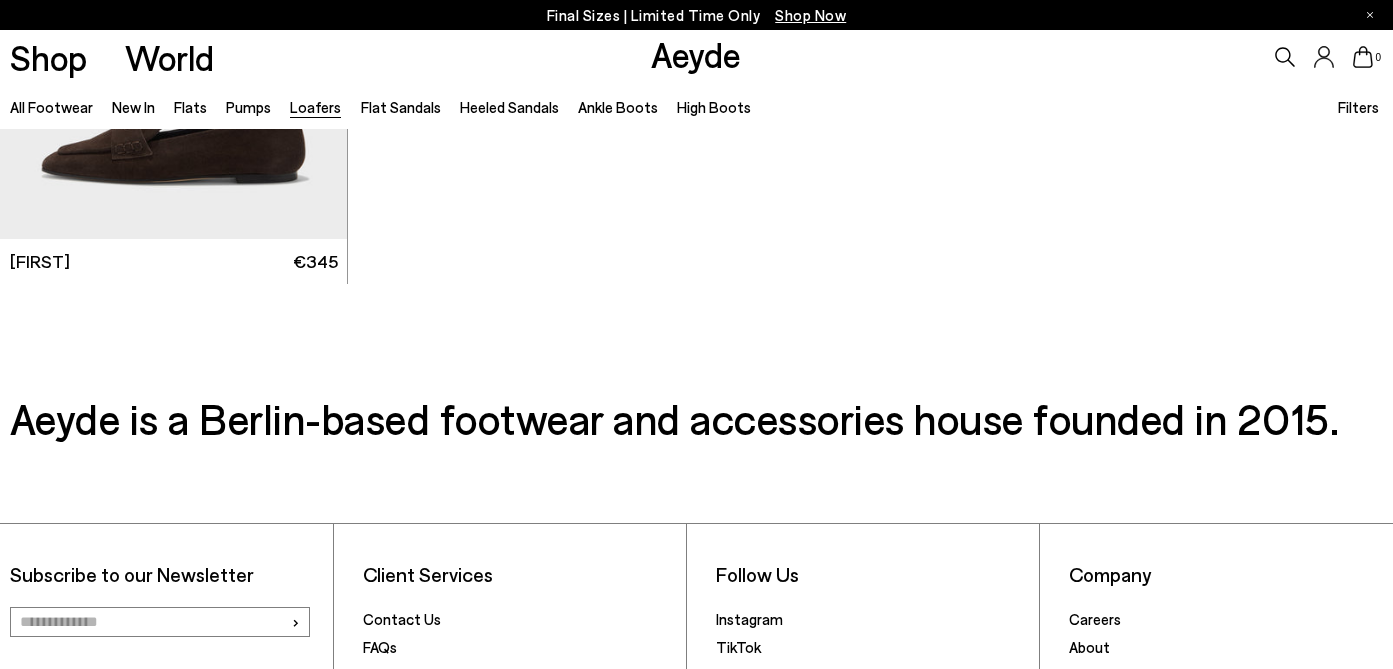 scroll, scrollTop: 2979, scrollLeft: 0, axis: vertical 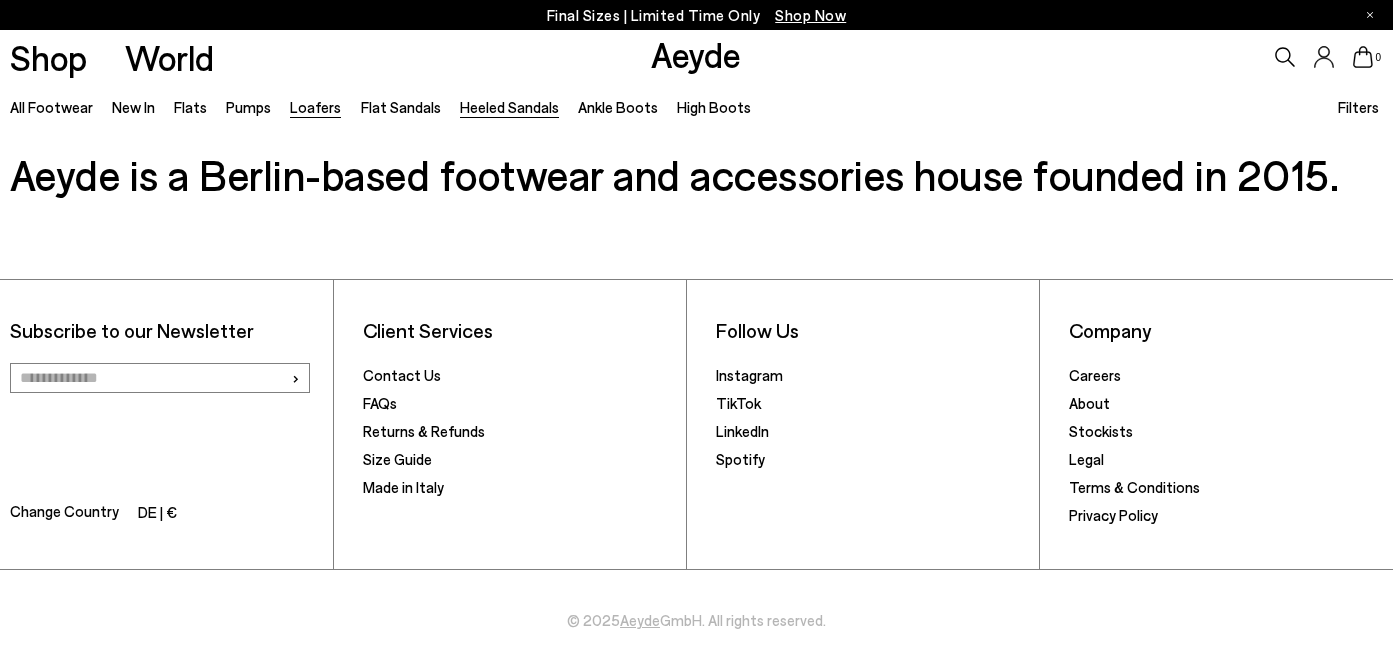 click on "Heeled Sandals" at bounding box center [509, 107] 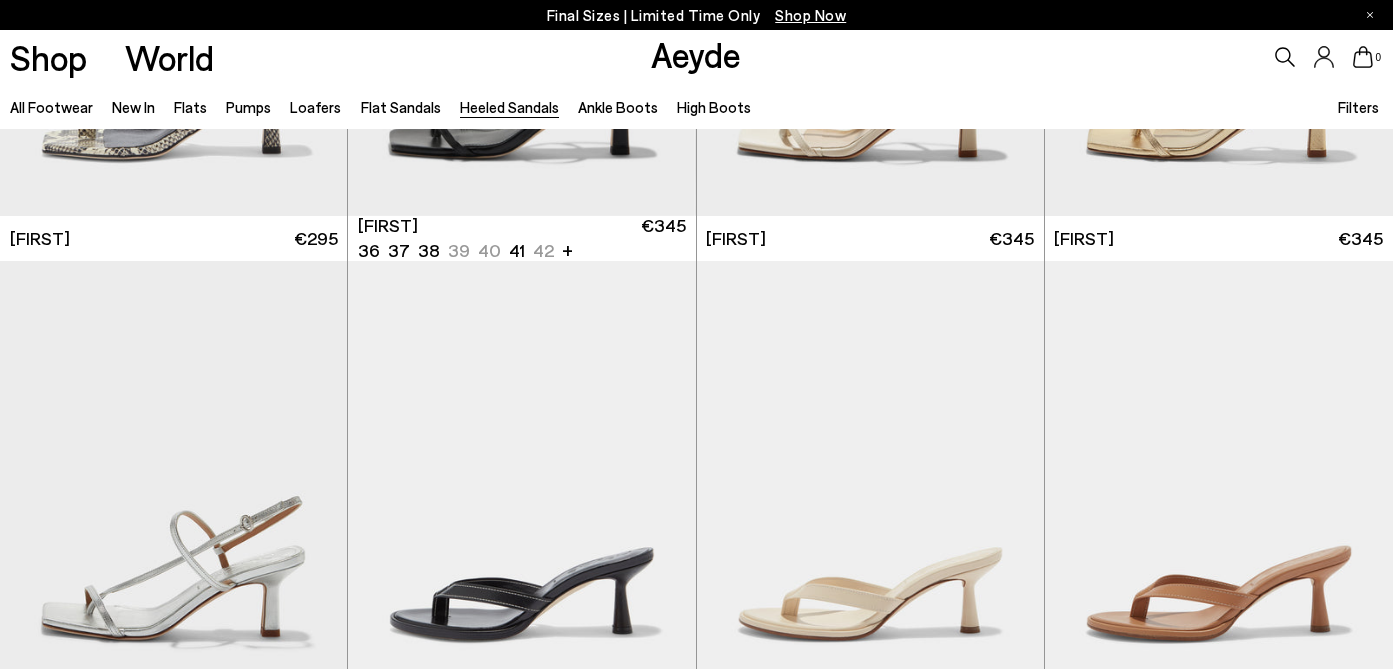 scroll, scrollTop: 1060, scrollLeft: 0, axis: vertical 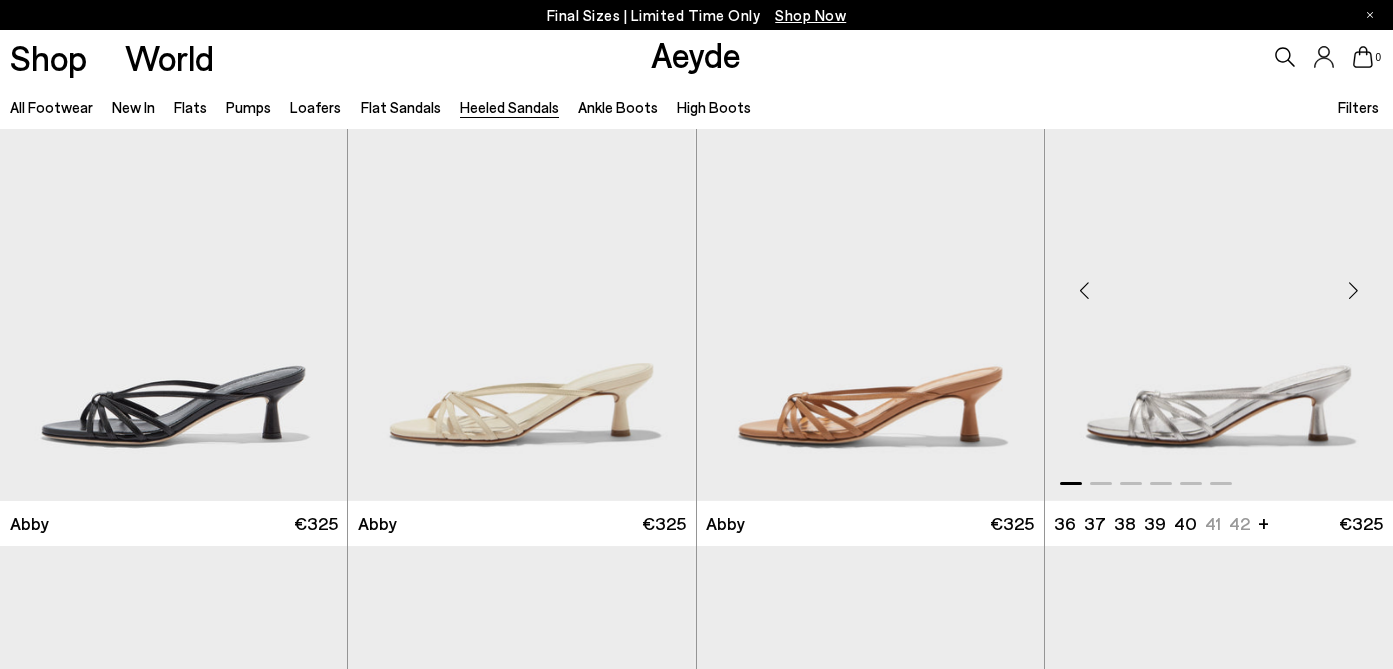 click at bounding box center (1219, 282) 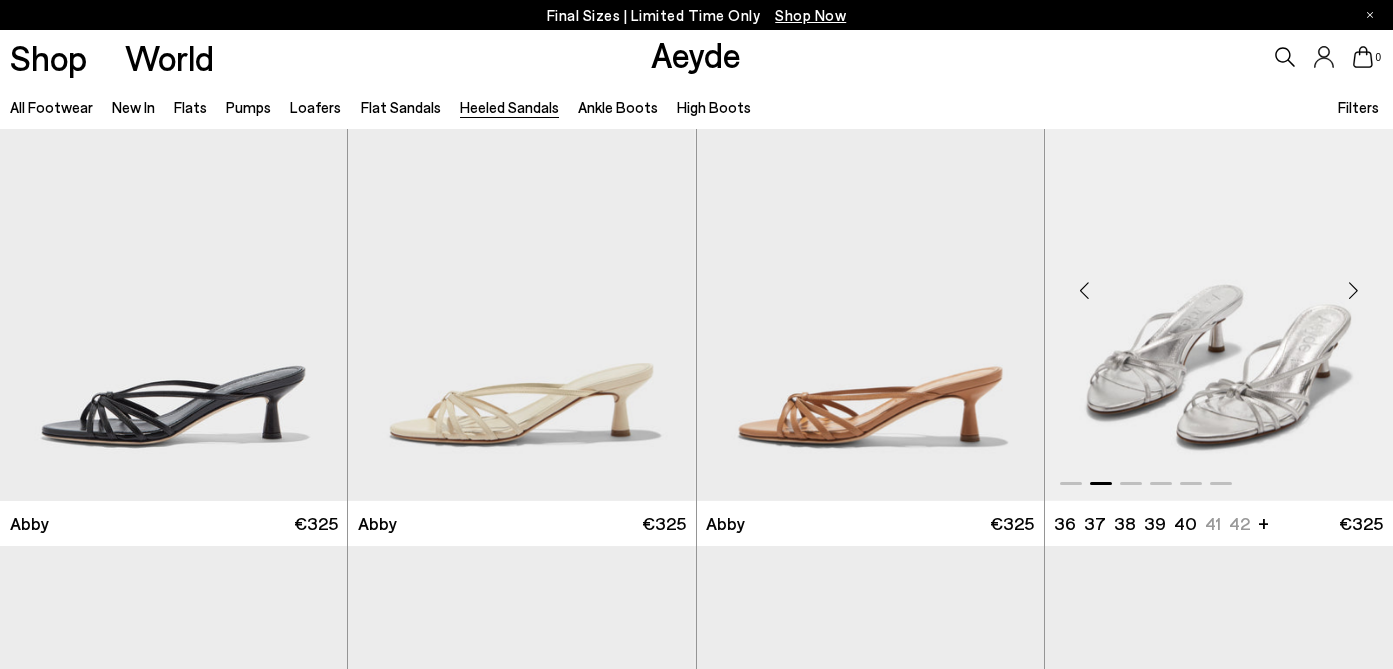click at bounding box center [1353, 290] 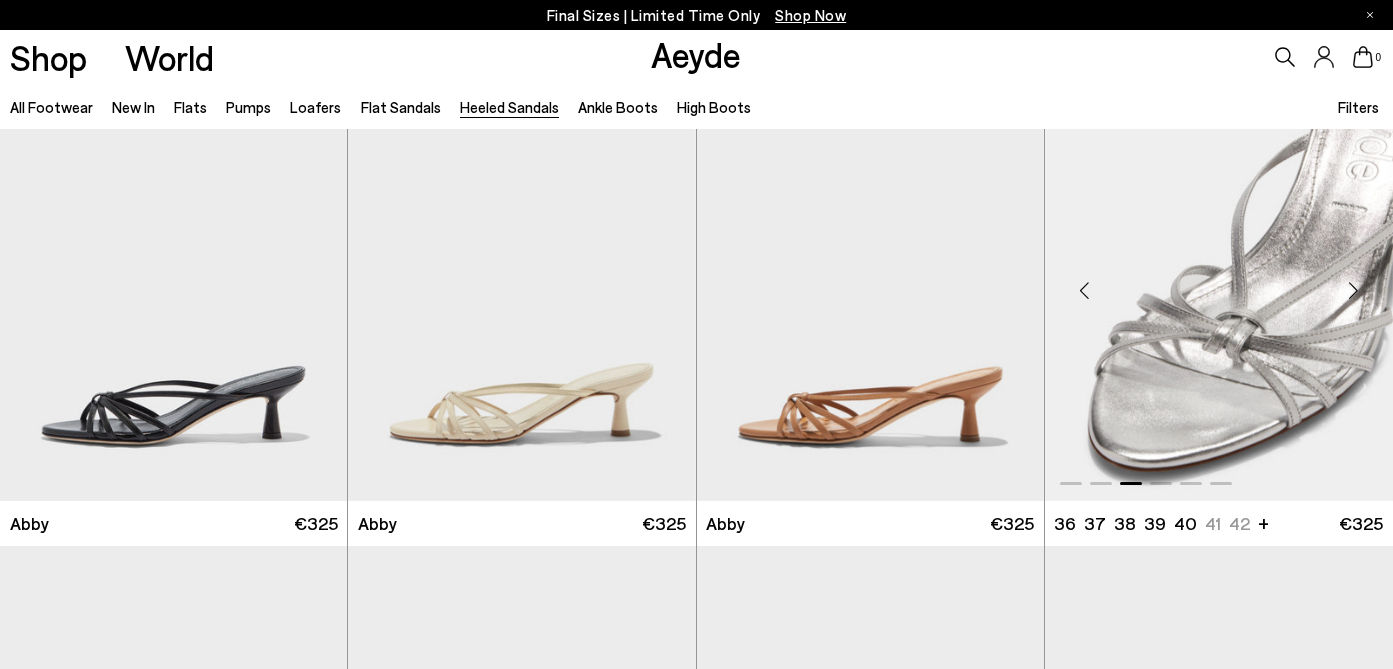 click at bounding box center [1353, 290] 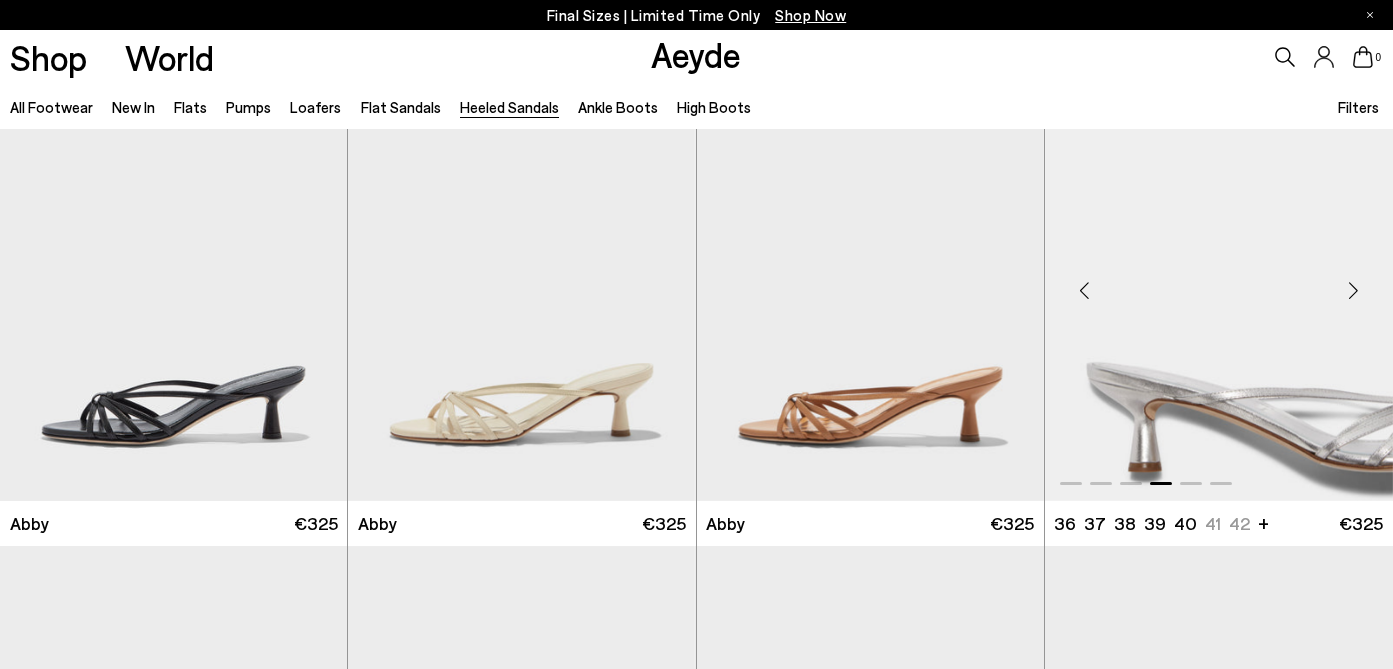 click at bounding box center [1353, 290] 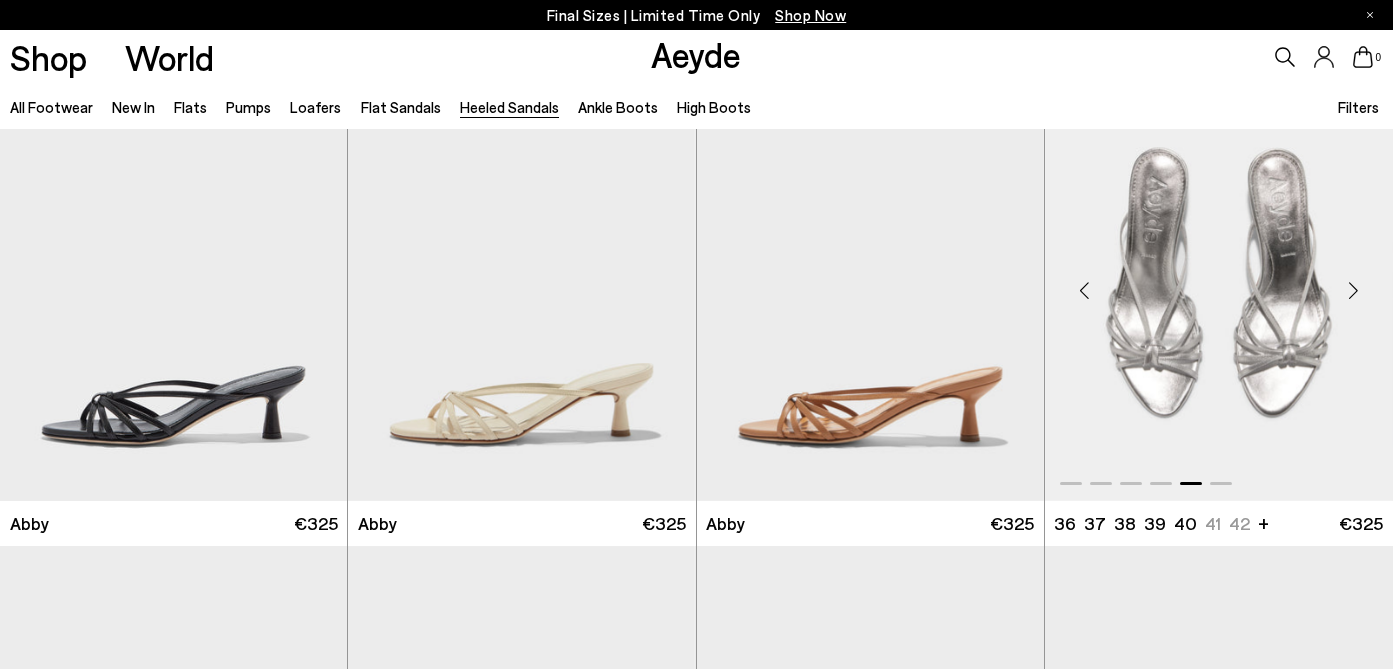 click at bounding box center (1353, 290) 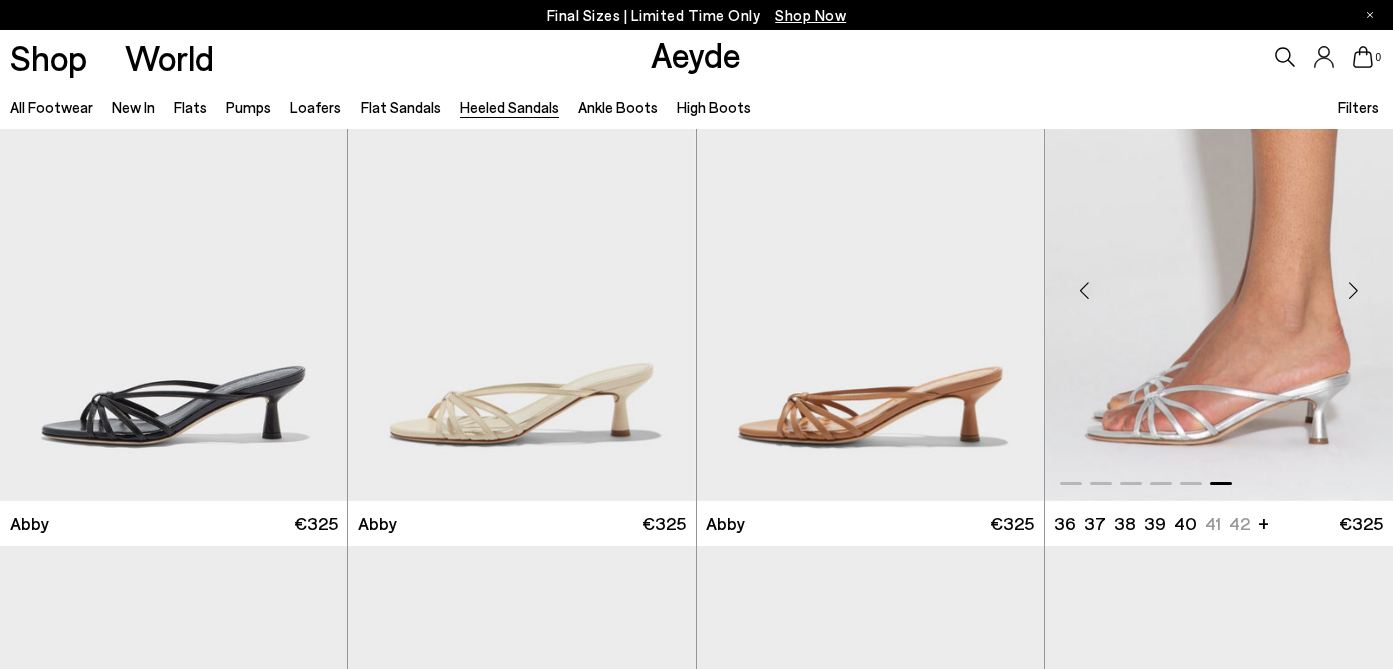 click at bounding box center (1353, 290) 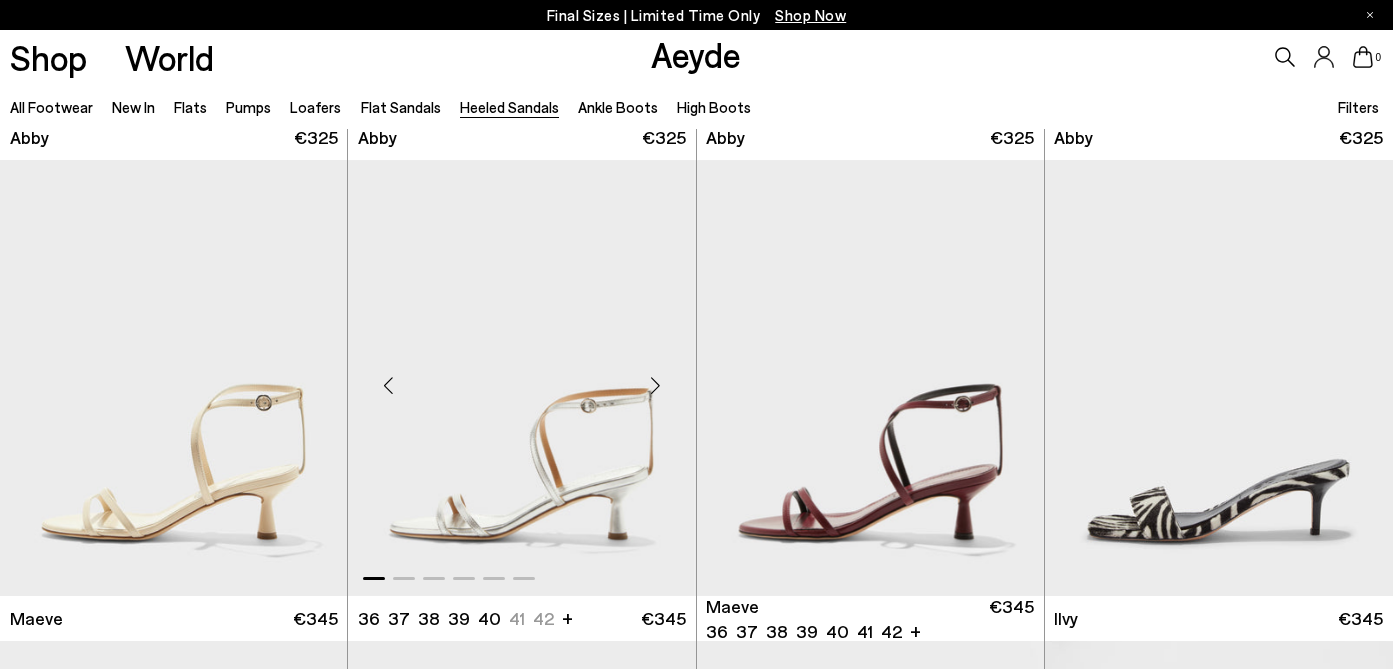 scroll, scrollTop: 2320, scrollLeft: 0, axis: vertical 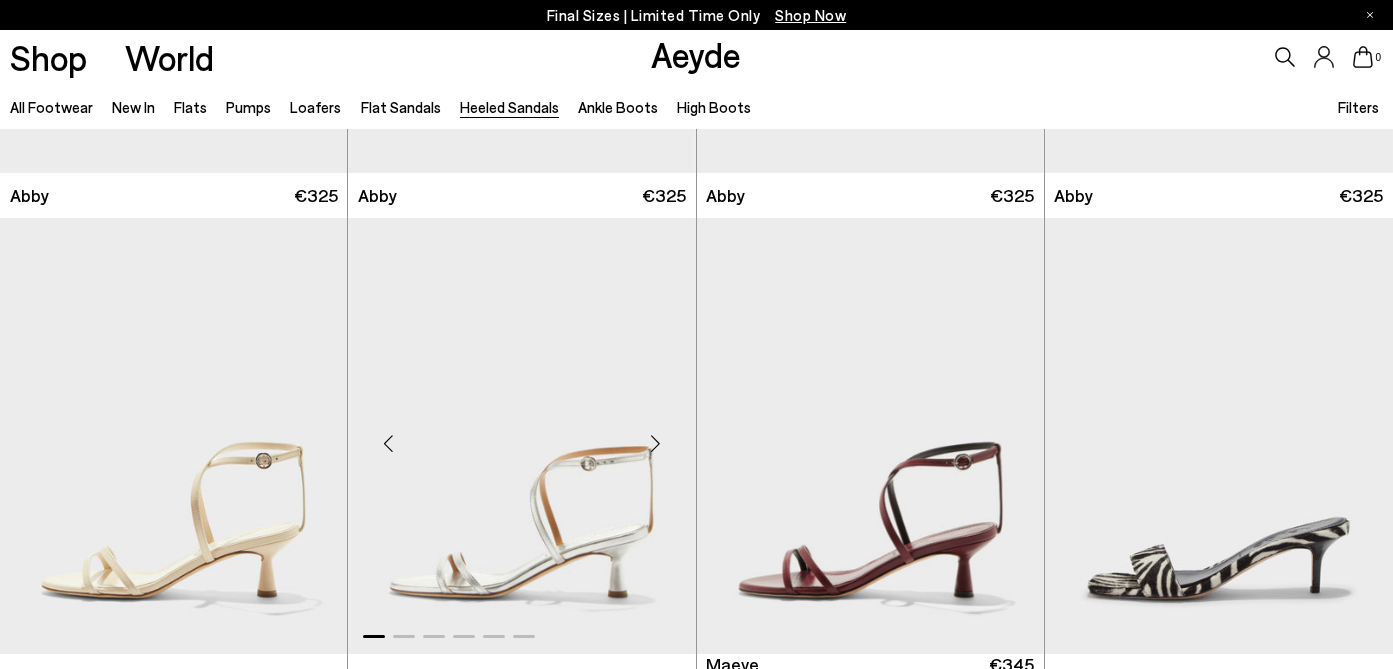 click at bounding box center (656, 444) 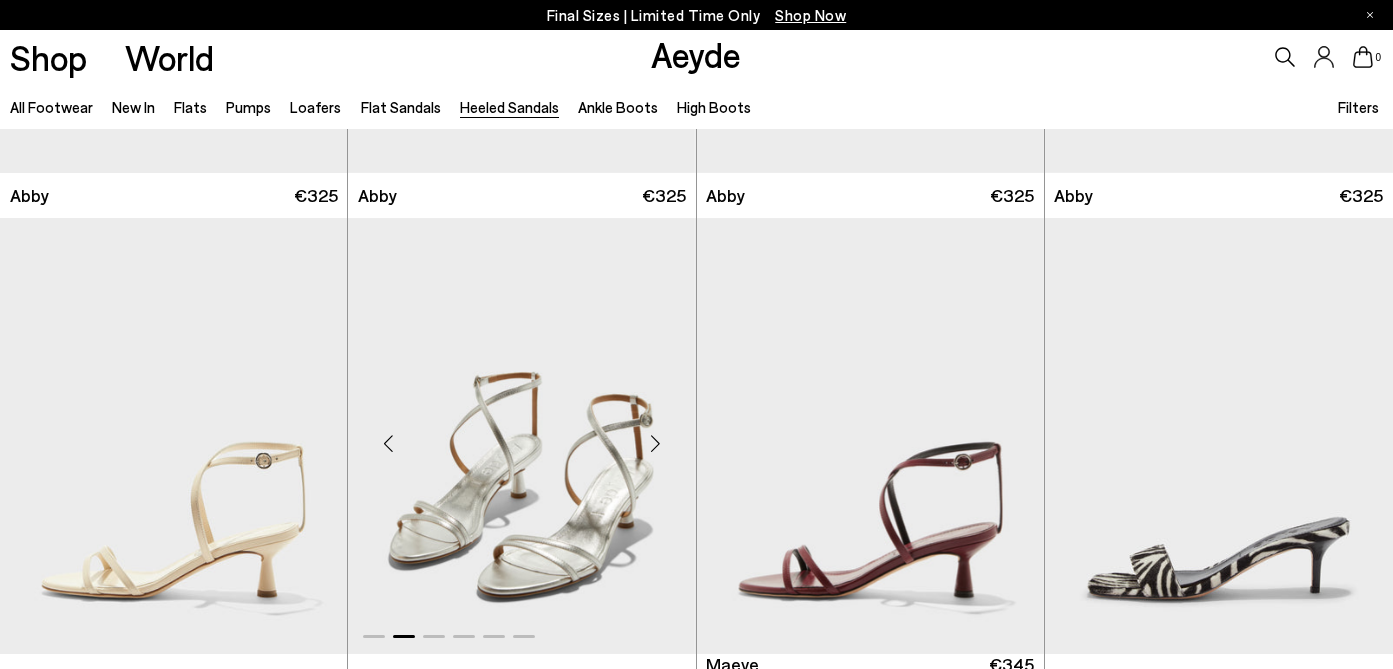 click at bounding box center (656, 444) 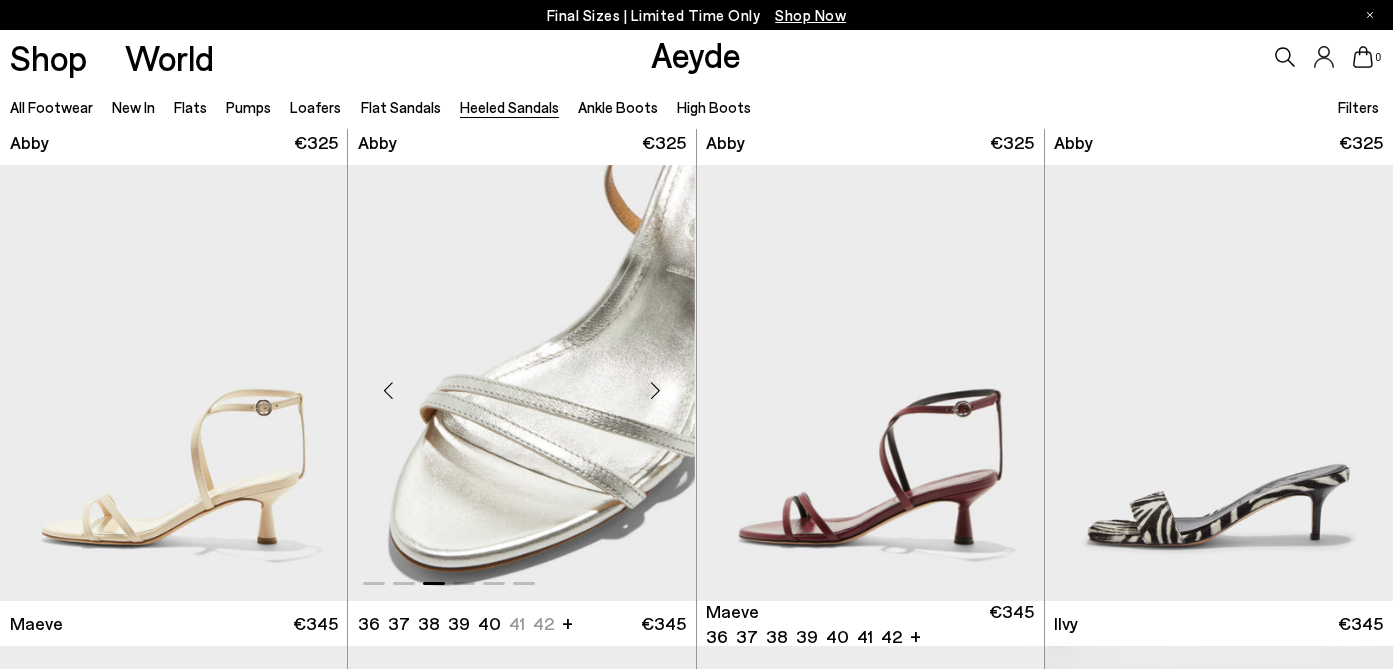 scroll, scrollTop: 2380, scrollLeft: 0, axis: vertical 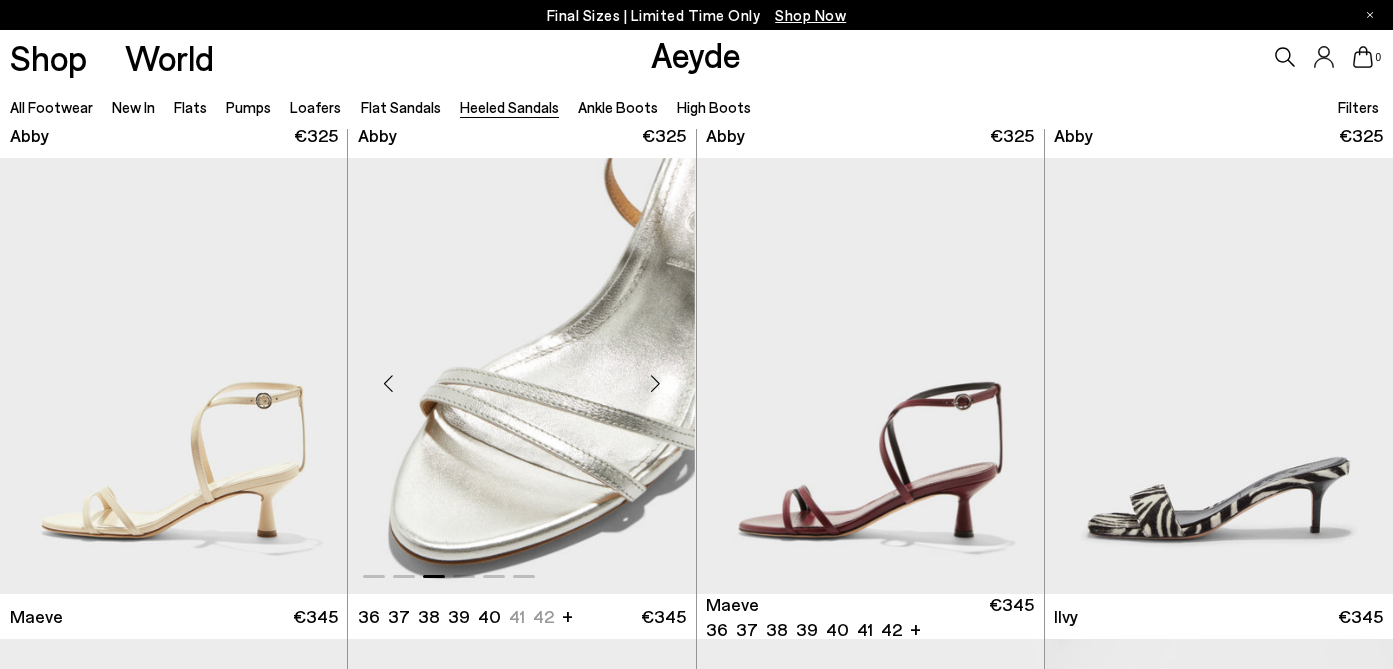 click at bounding box center (656, 384) 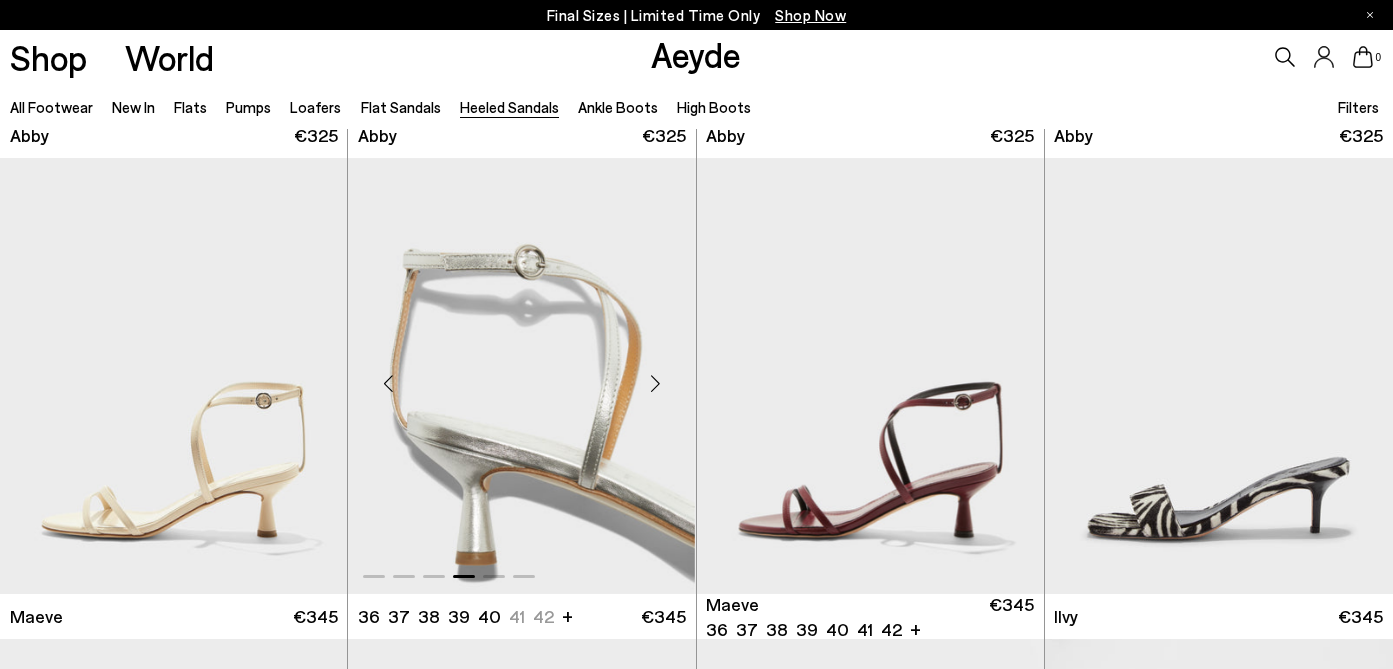 click at bounding box center (656, 384) 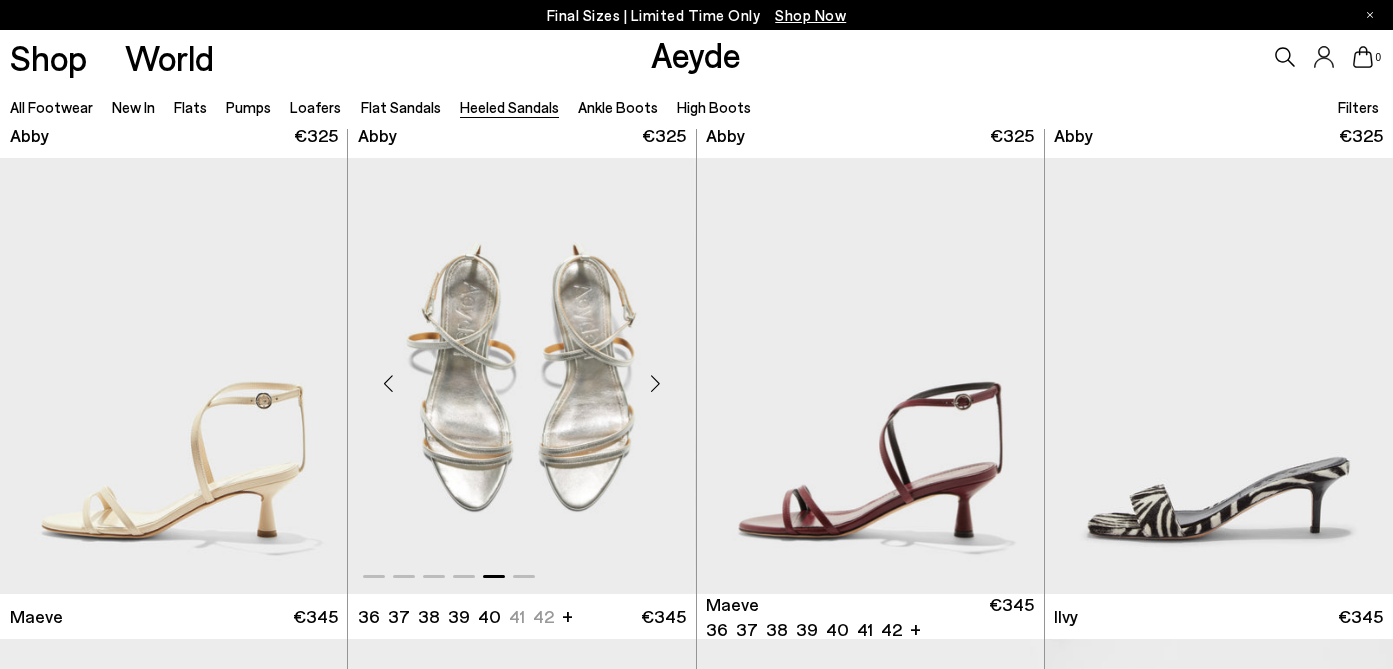 click at bounding box center (656, 384) 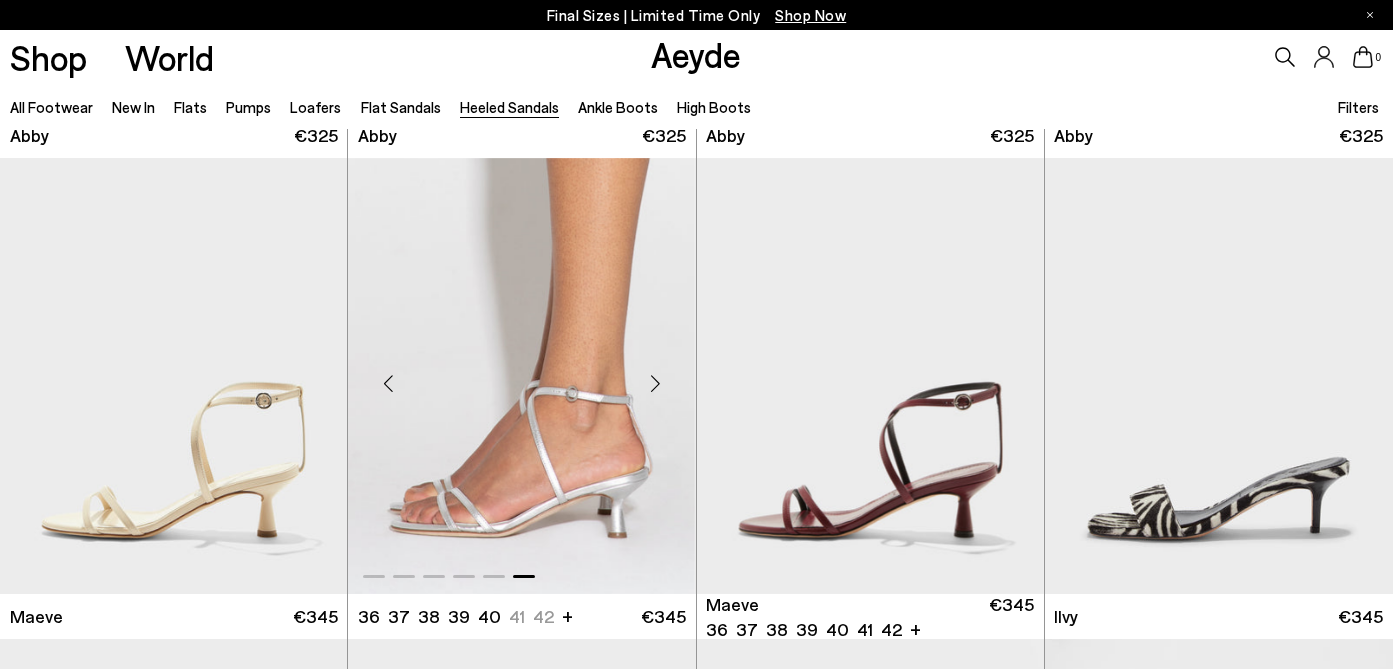 click at bounding box center (656, 384) 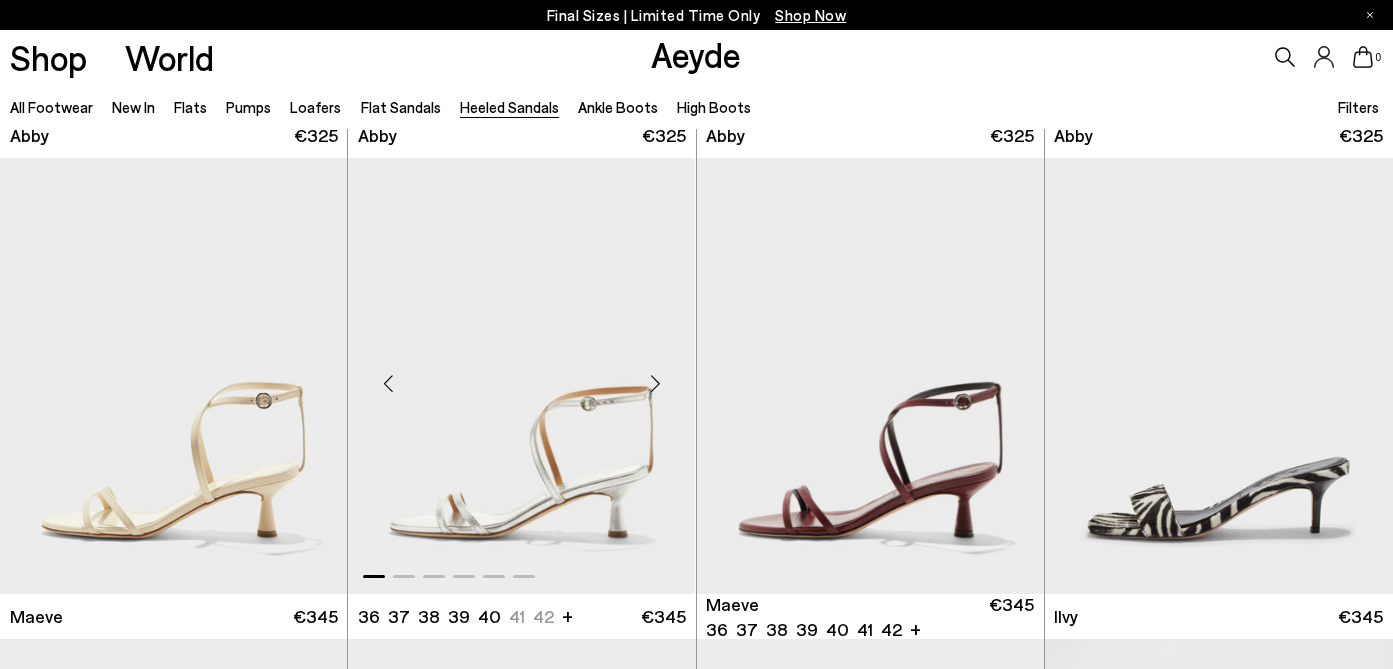 click at bounding box center (656, 384) 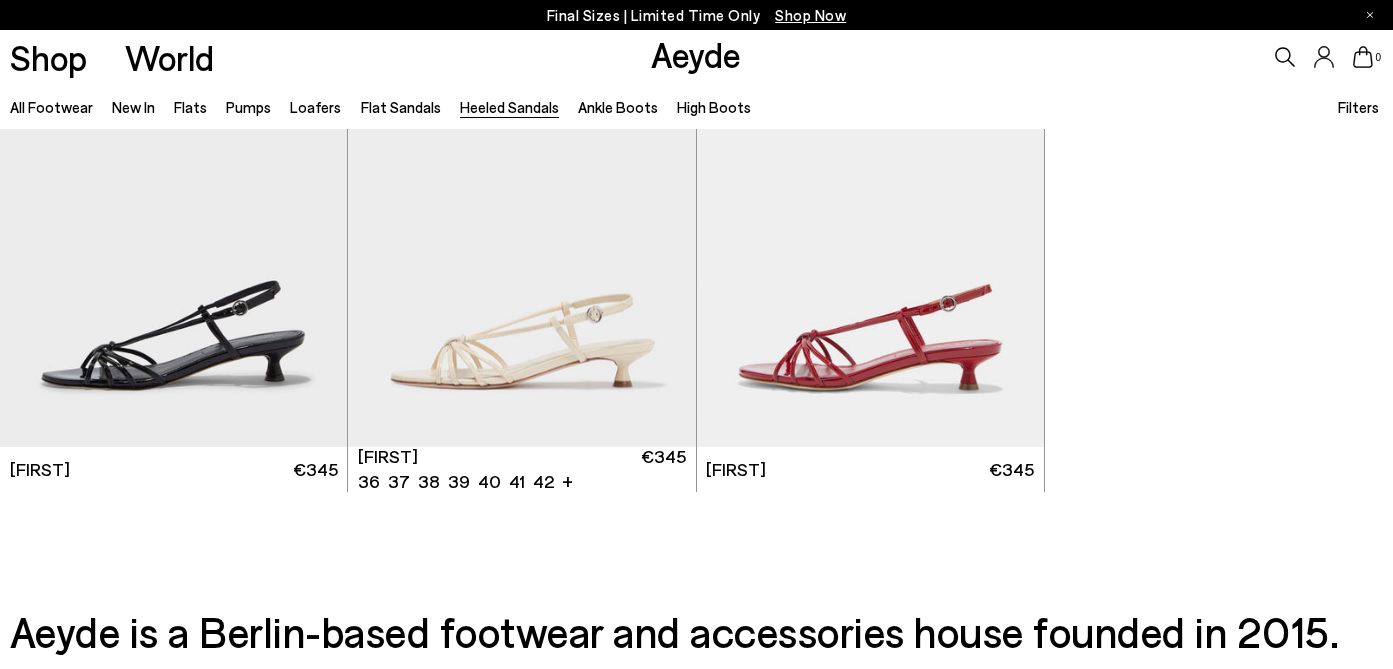 scroll, scrollTop: 4455, scrollLeft: 0, axis: vertical 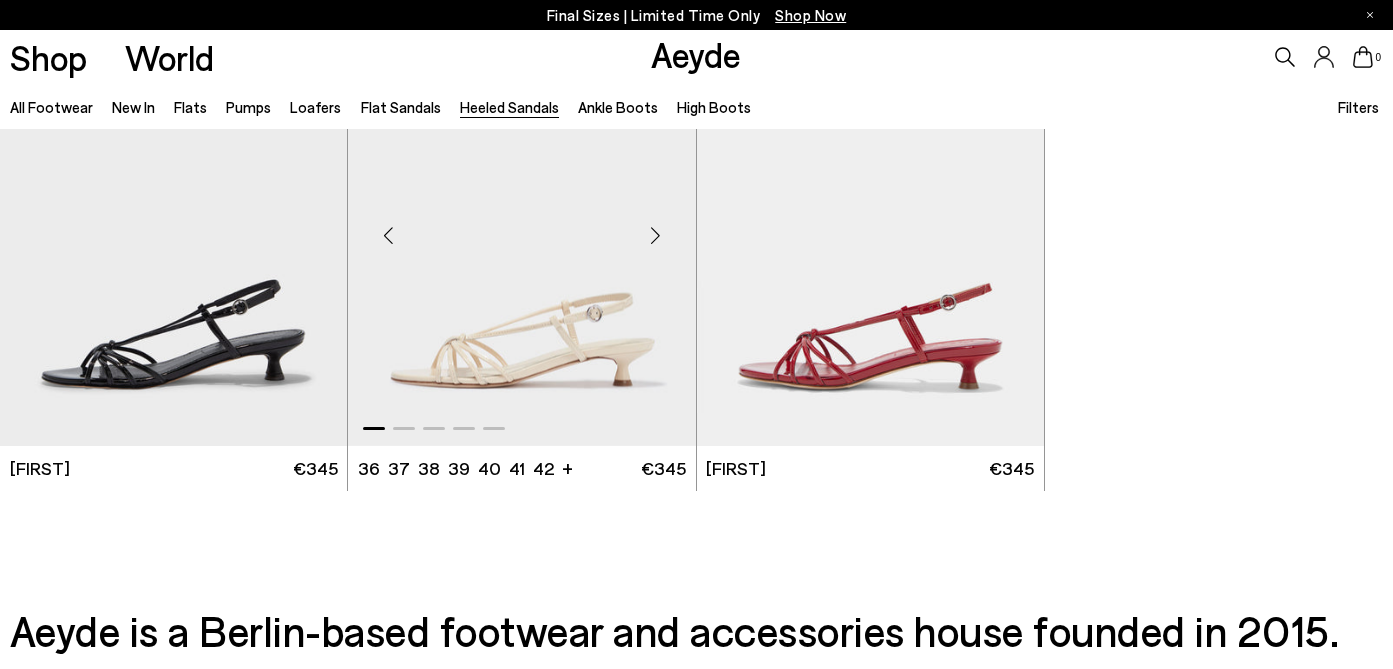 click at bounding box center (656, 236) 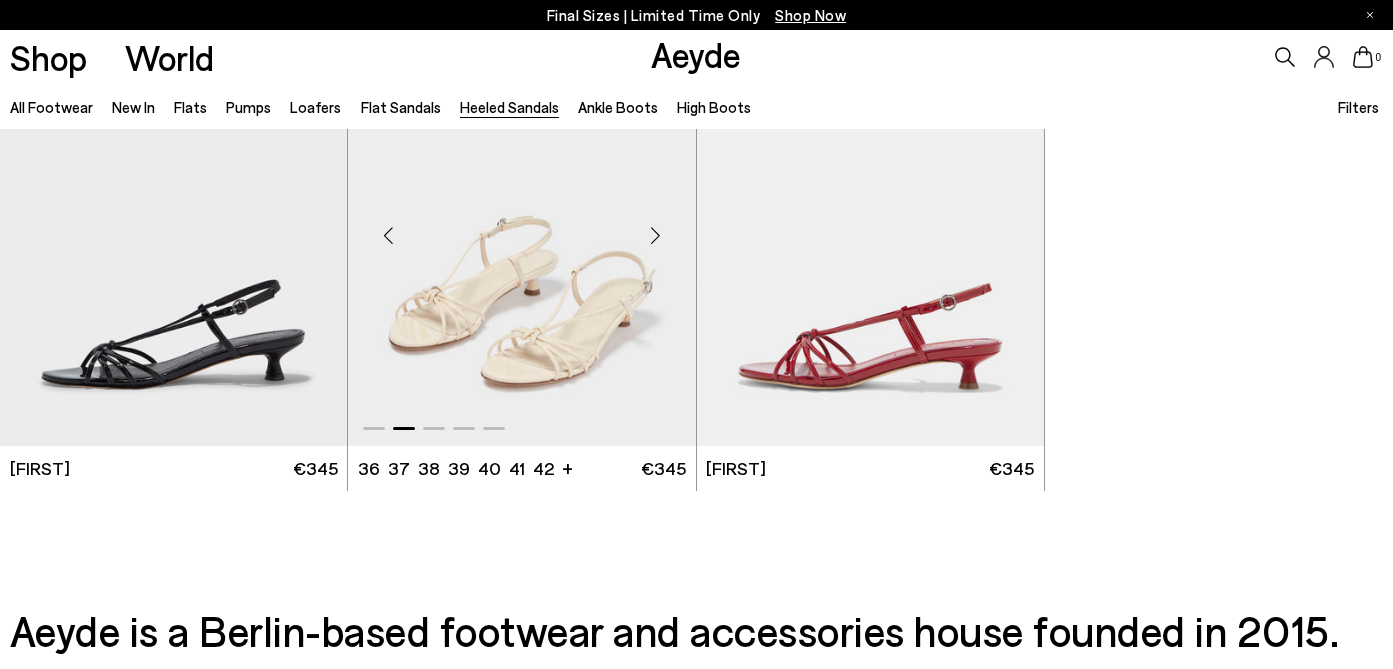 click at bounding box center [656, 236] 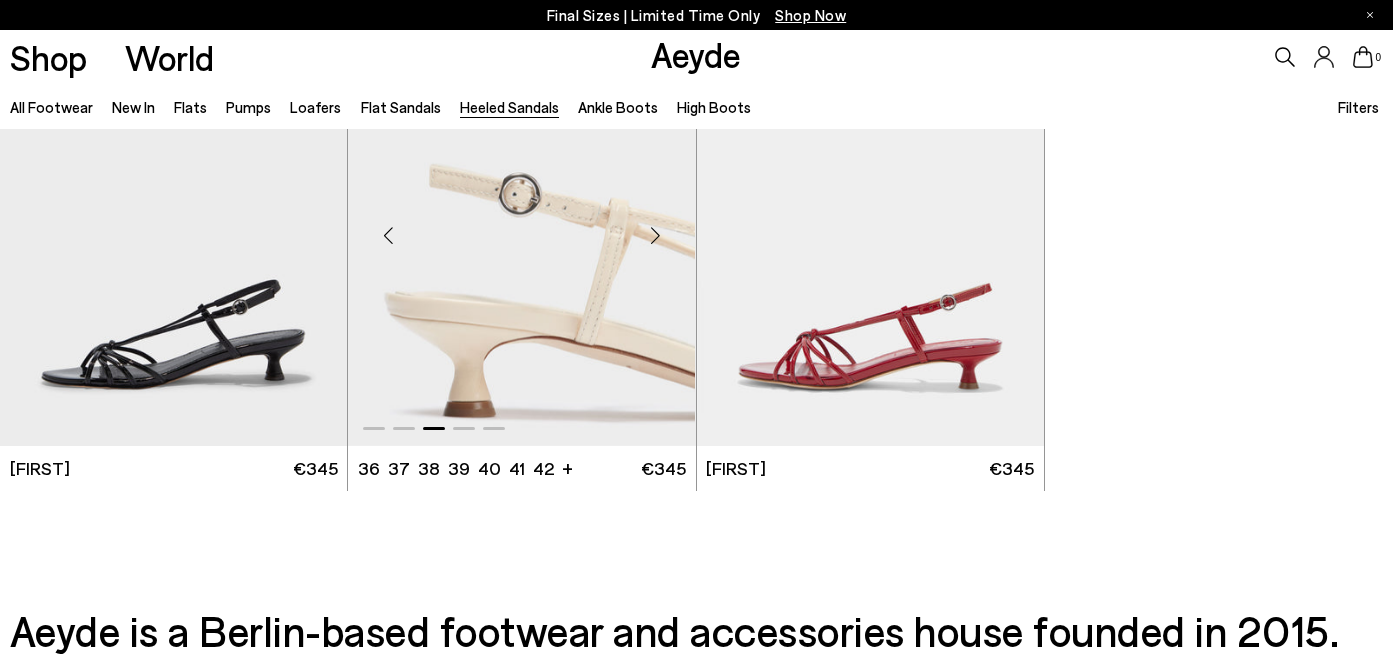 click at bounding box center [656, 236] 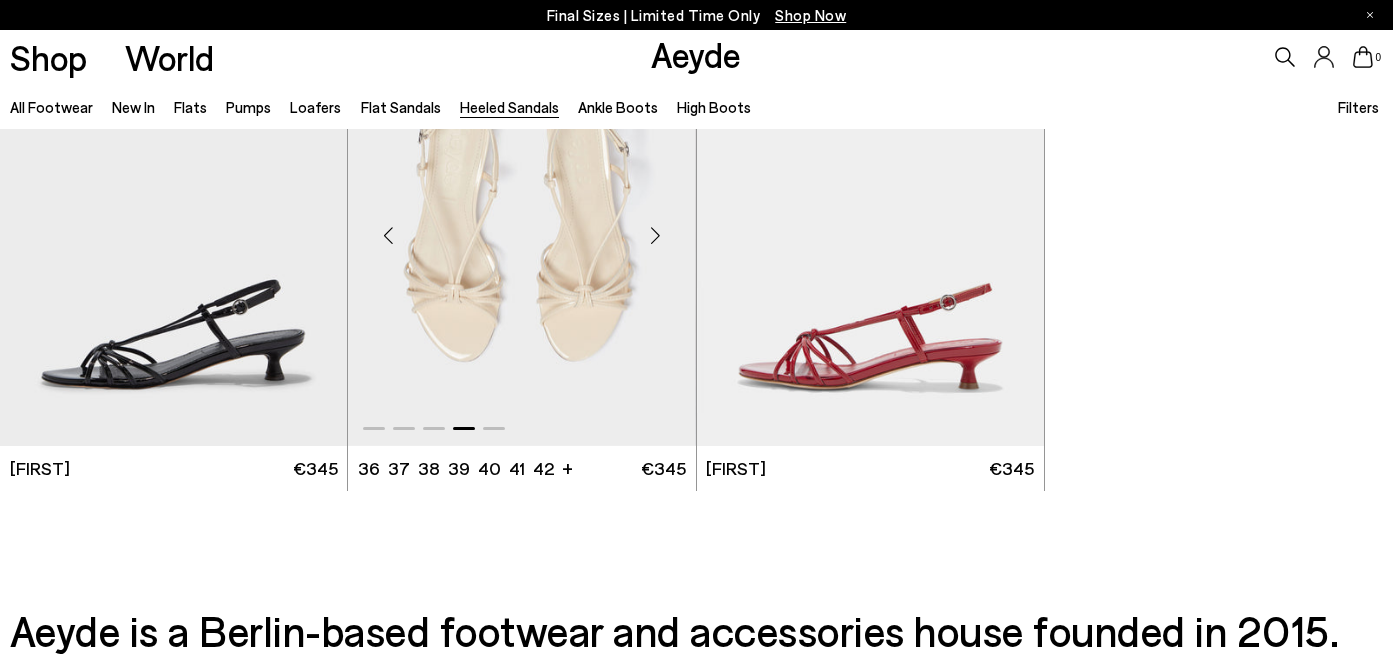 click at bounding box center [656, 236] 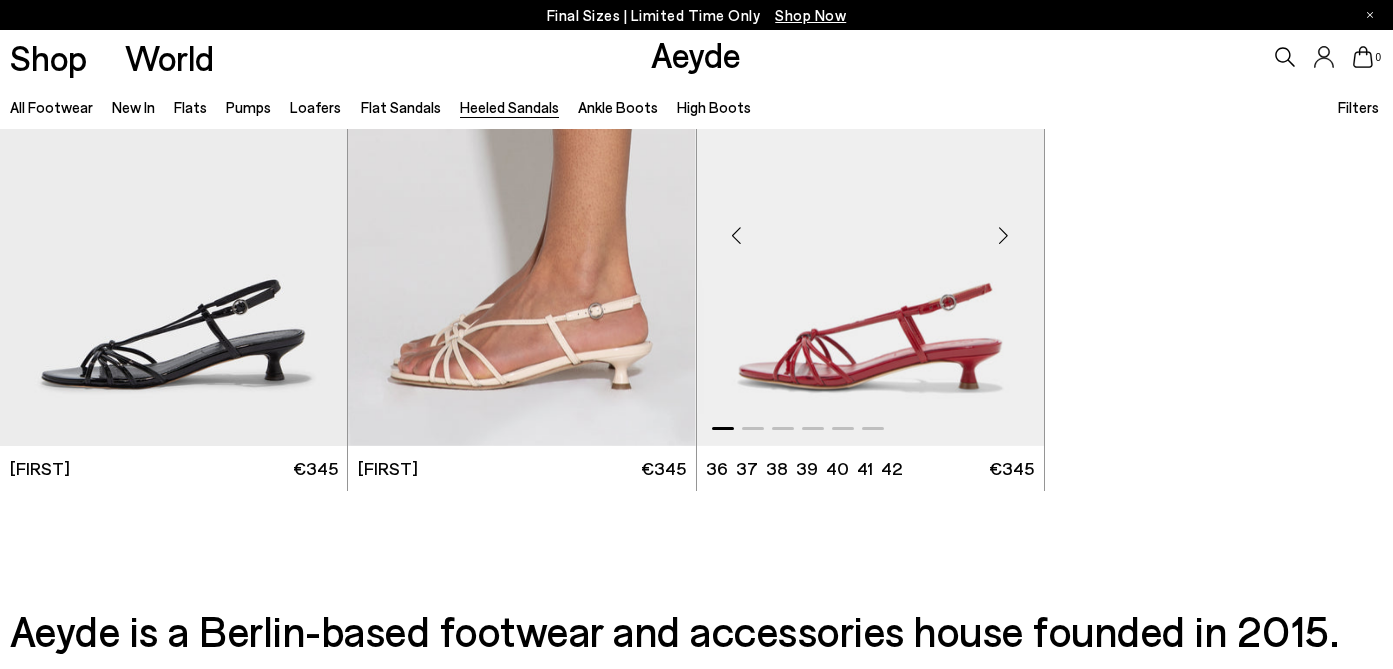 click at bounding box center [1004, 236] 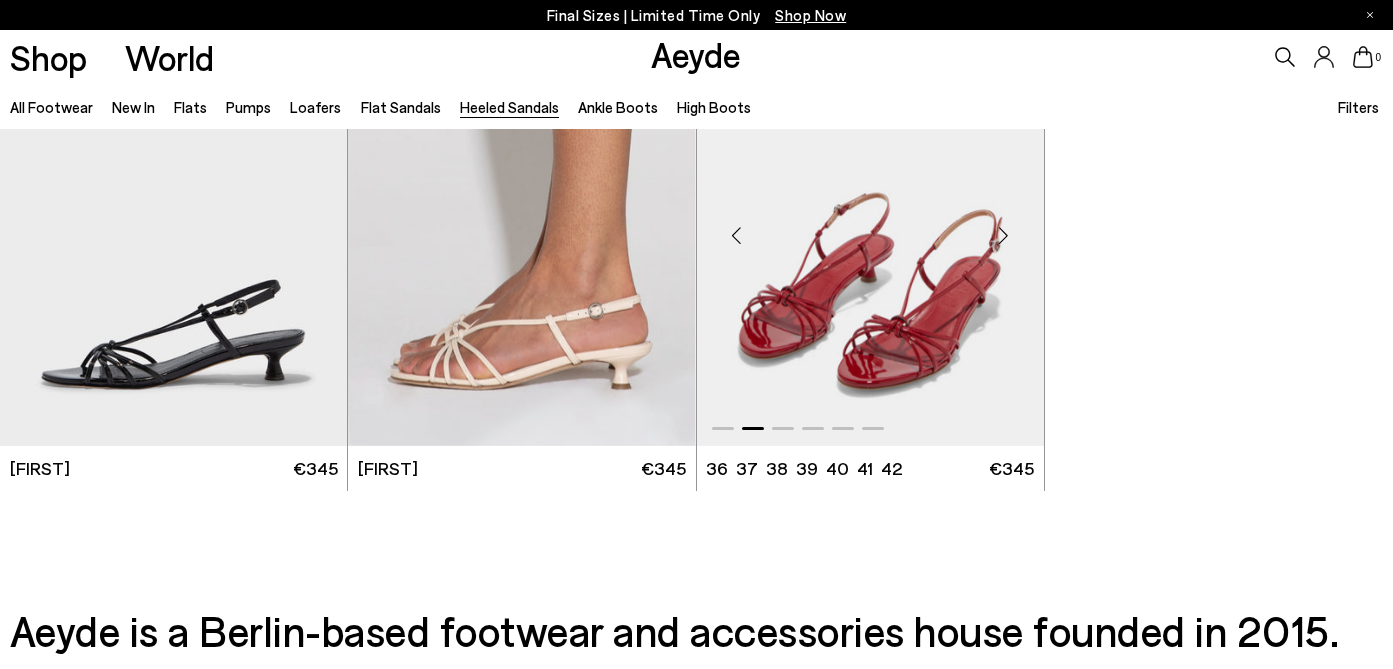 click at bounding box center [1004, 236] 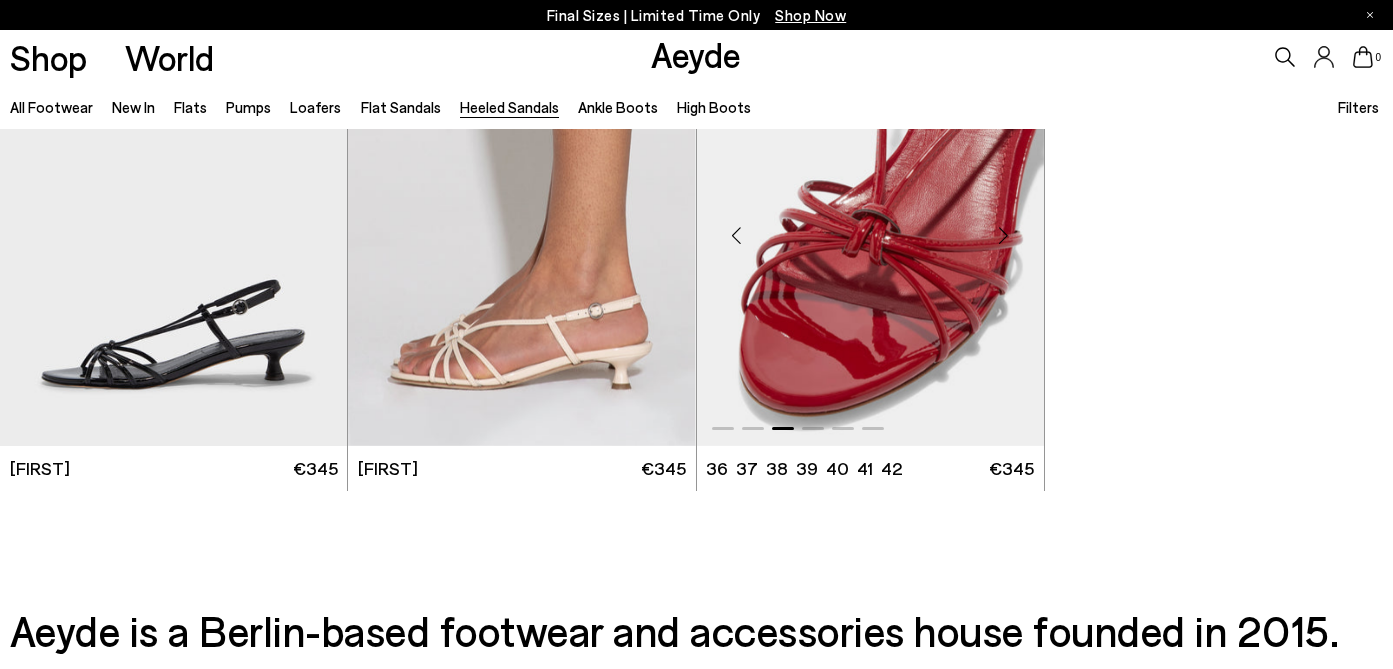 click at bounding box center (1004, 236) 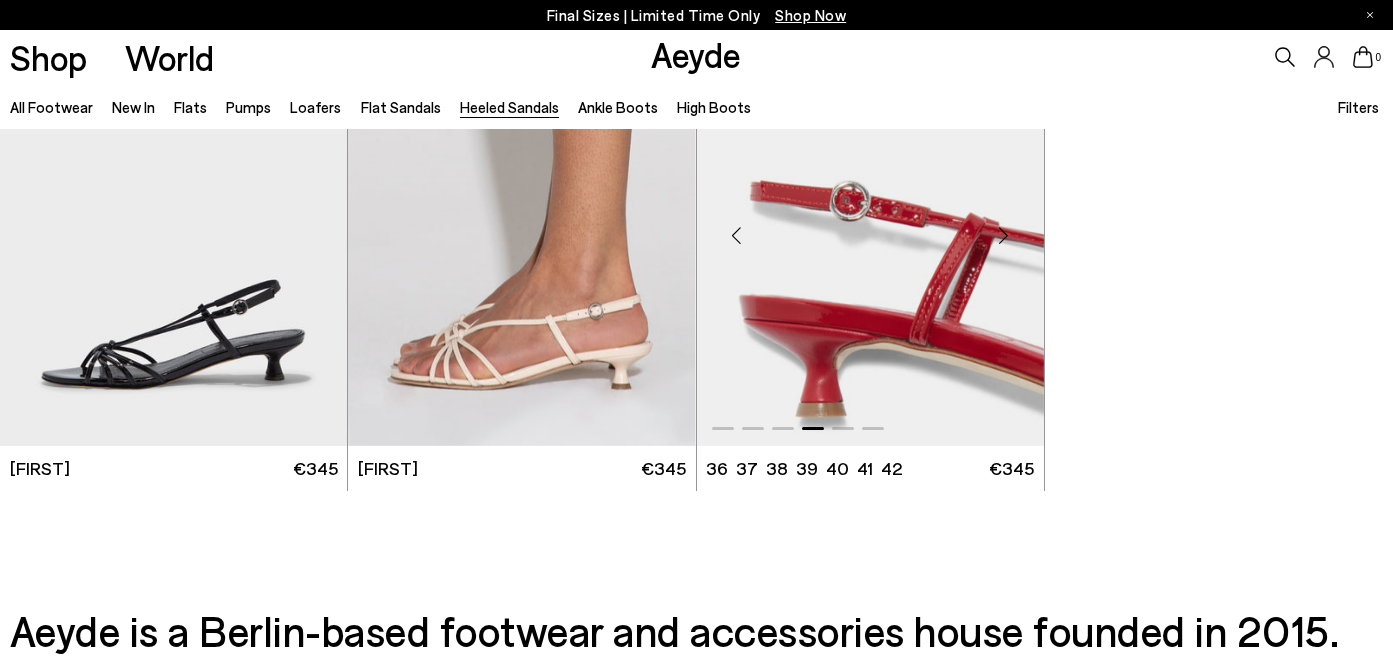 click at bounding box center [1004, 236] 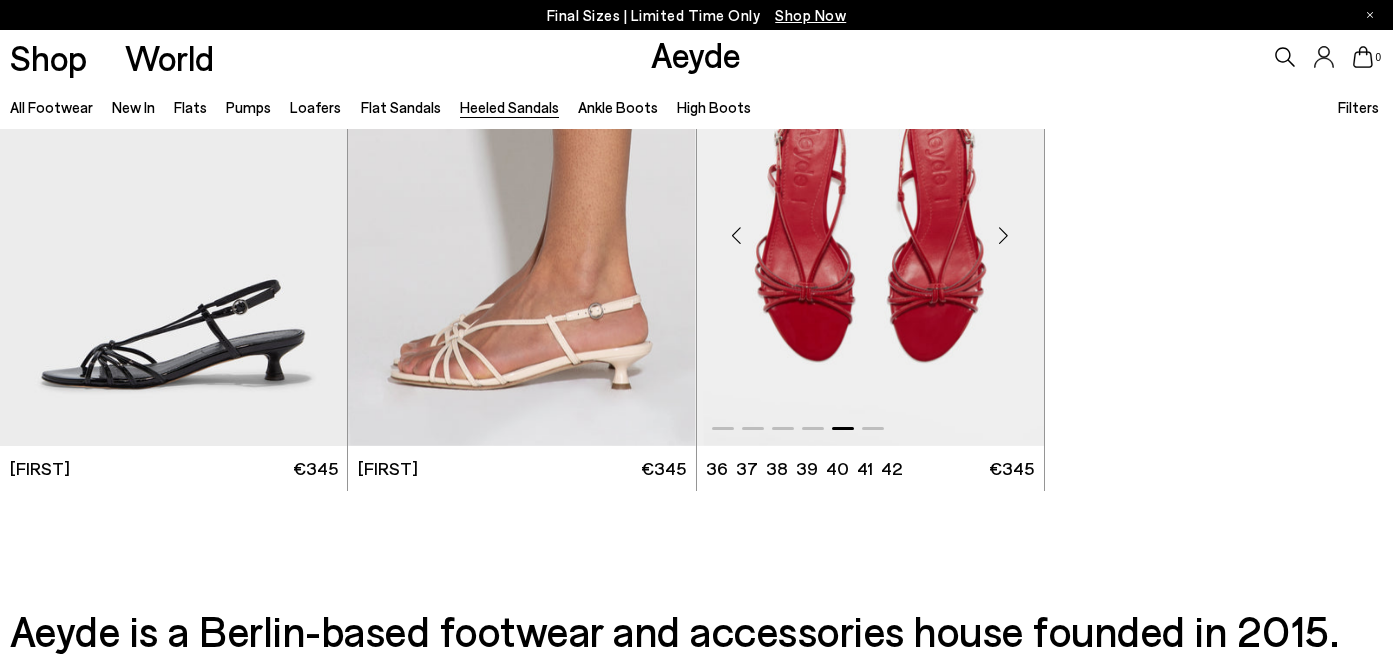 click at bounding box center [1004, 236] 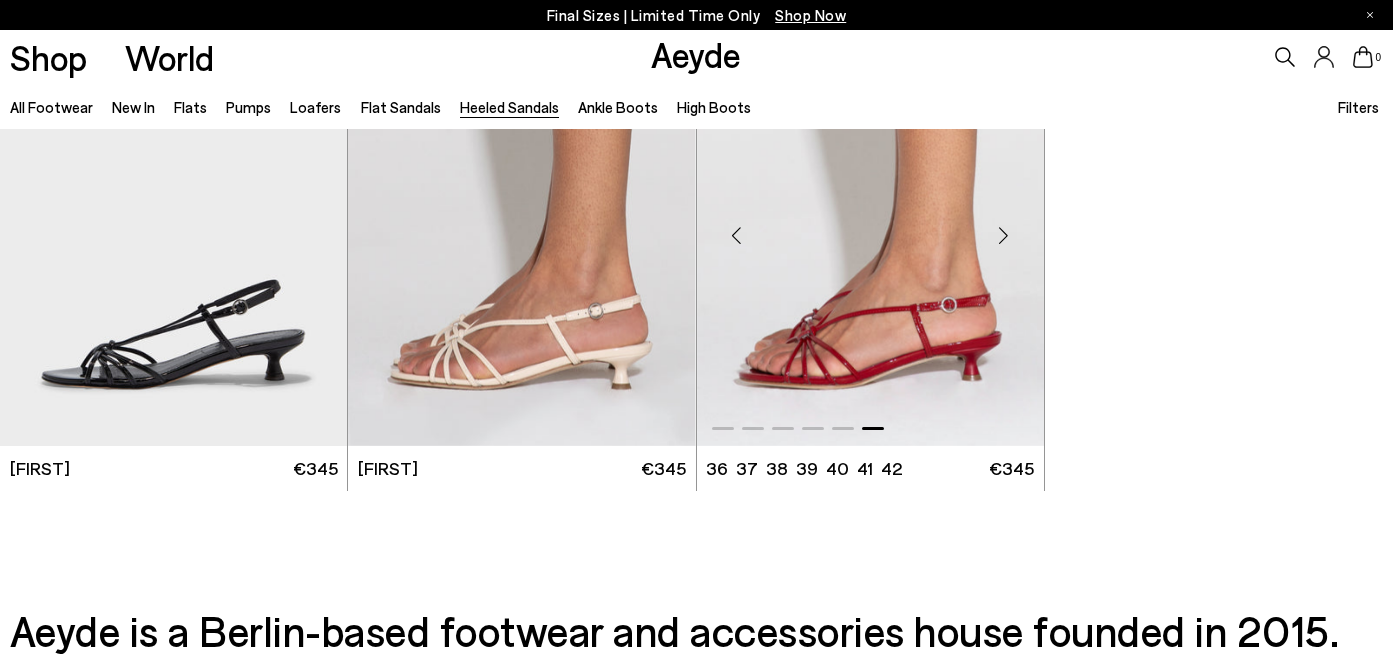 click at bounding box center (1004, 236) 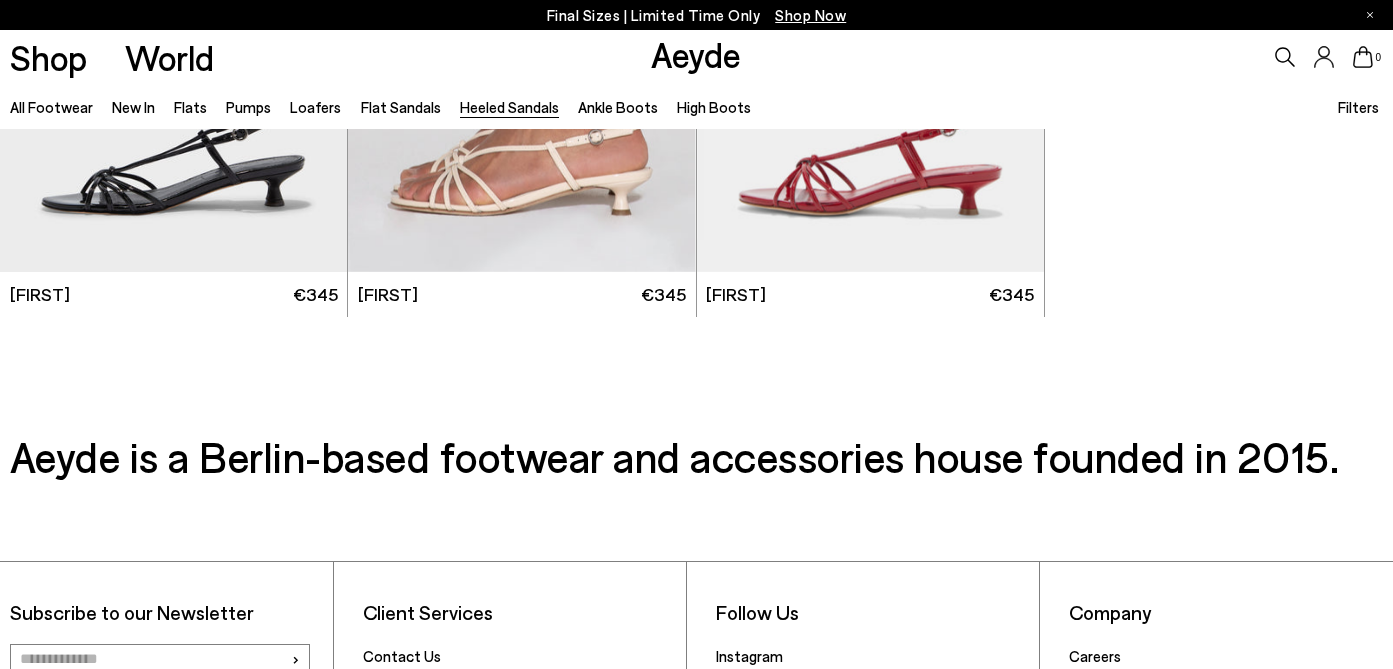 scroll, scrollTop: 4911, scrollLeft: 0, axis: vertical 